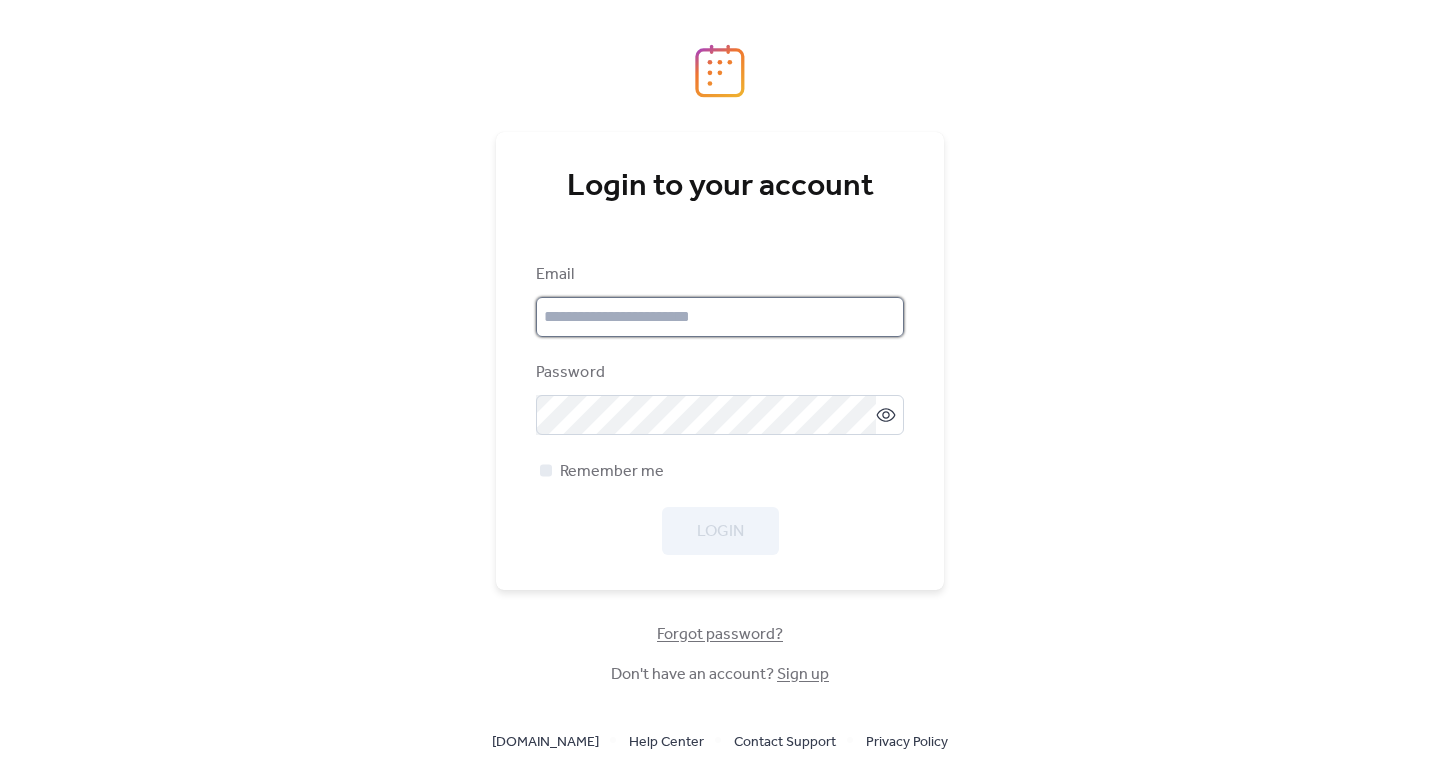 scroll, scrollTop: 0, scrollLeft: 0, axis: both 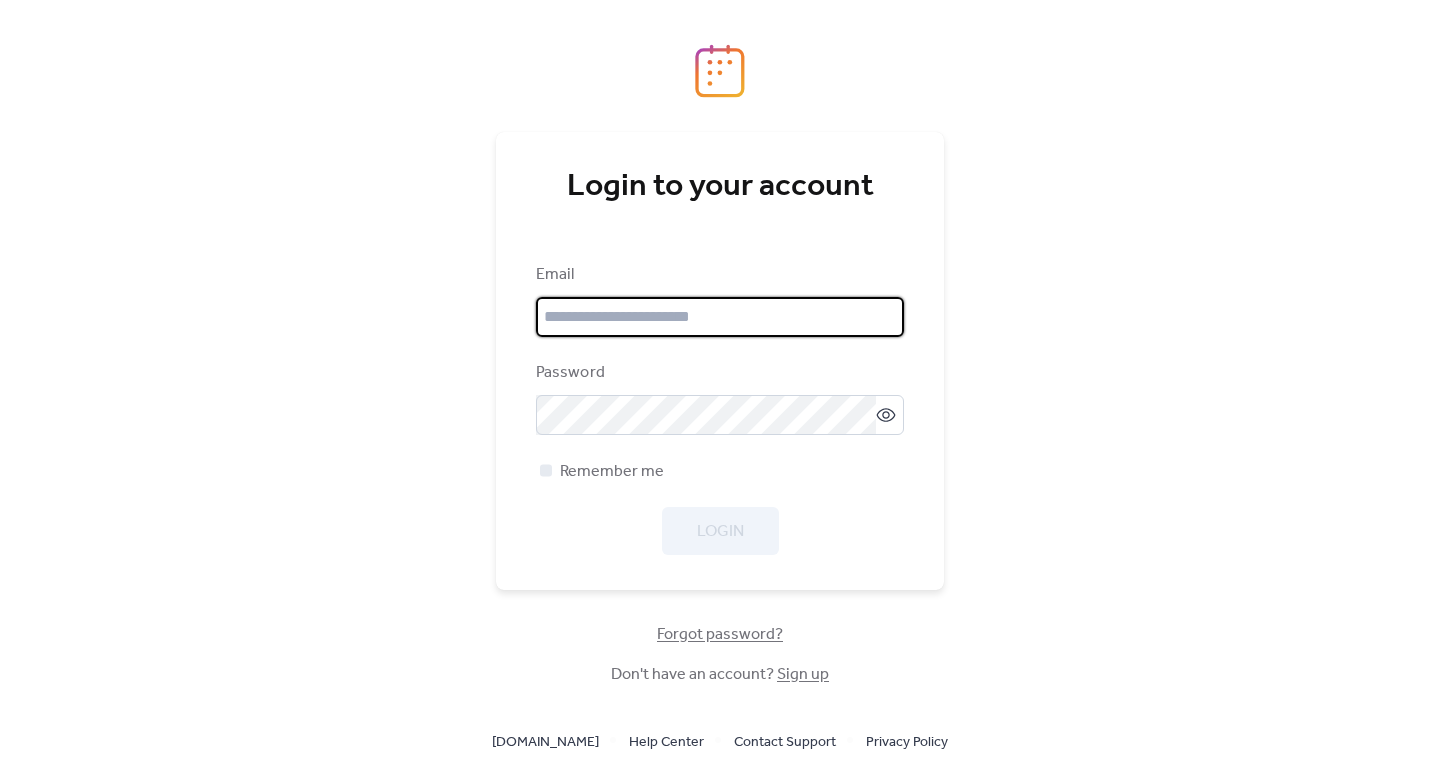 click at bounding box center [720, 317] 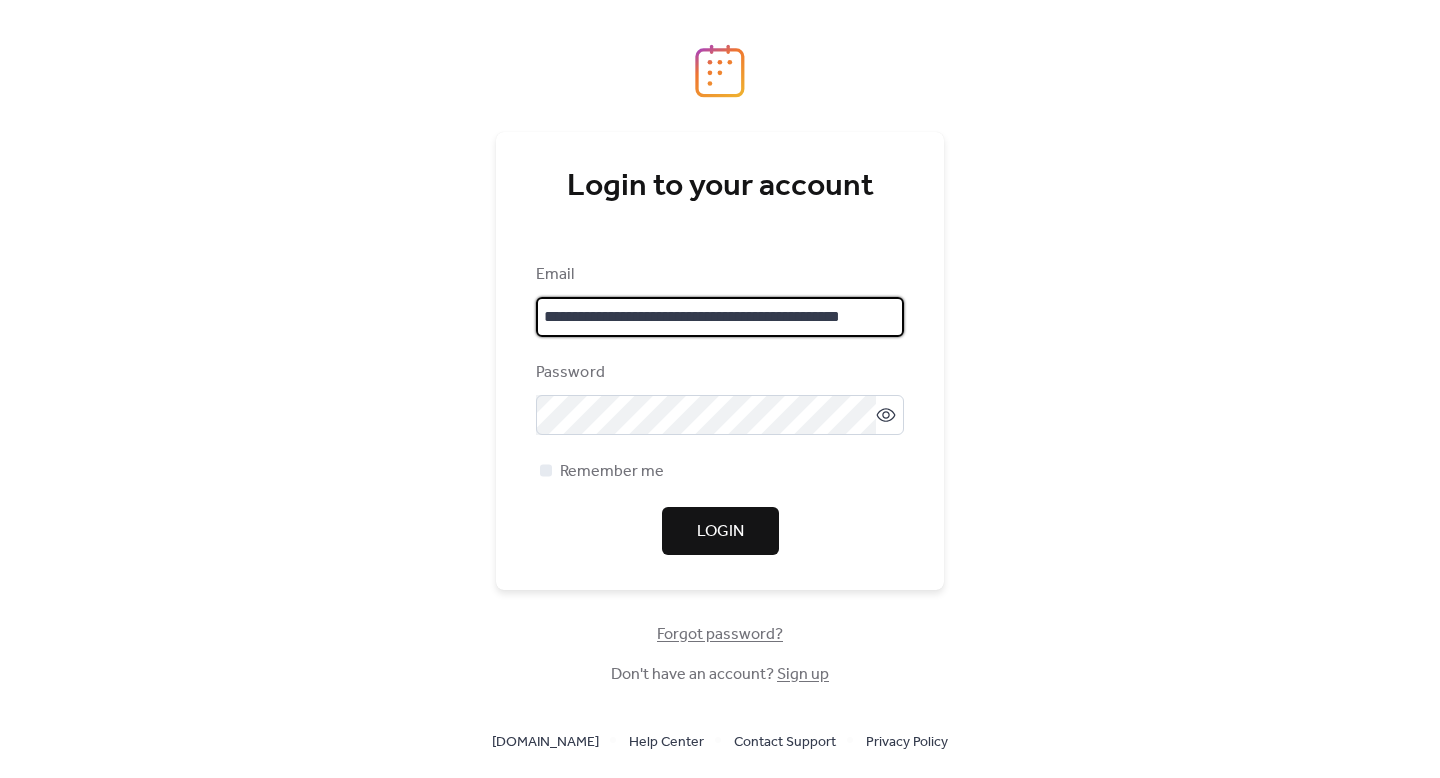 scroll, scrollTop: 0, scrollLeft: 59, axis: horizontal 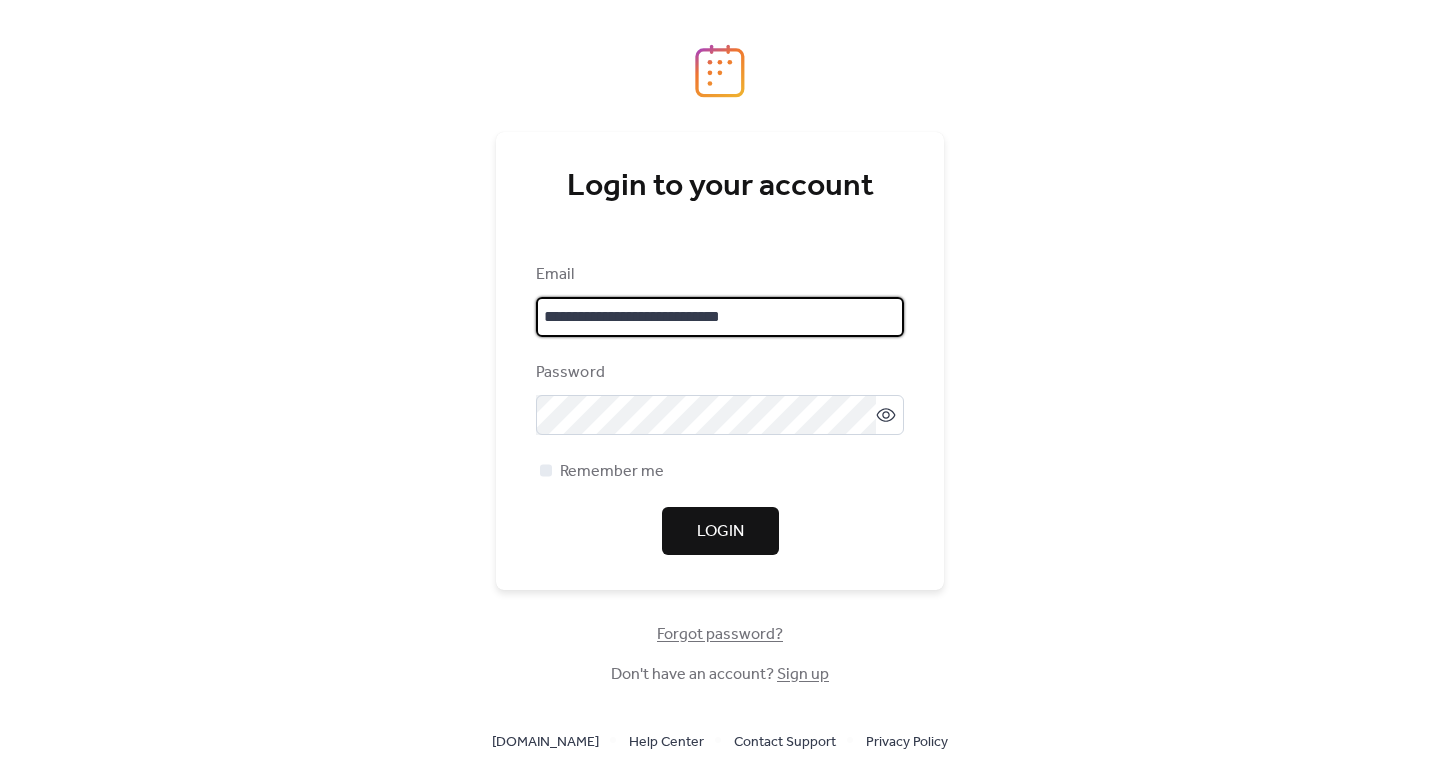 type on "**********" 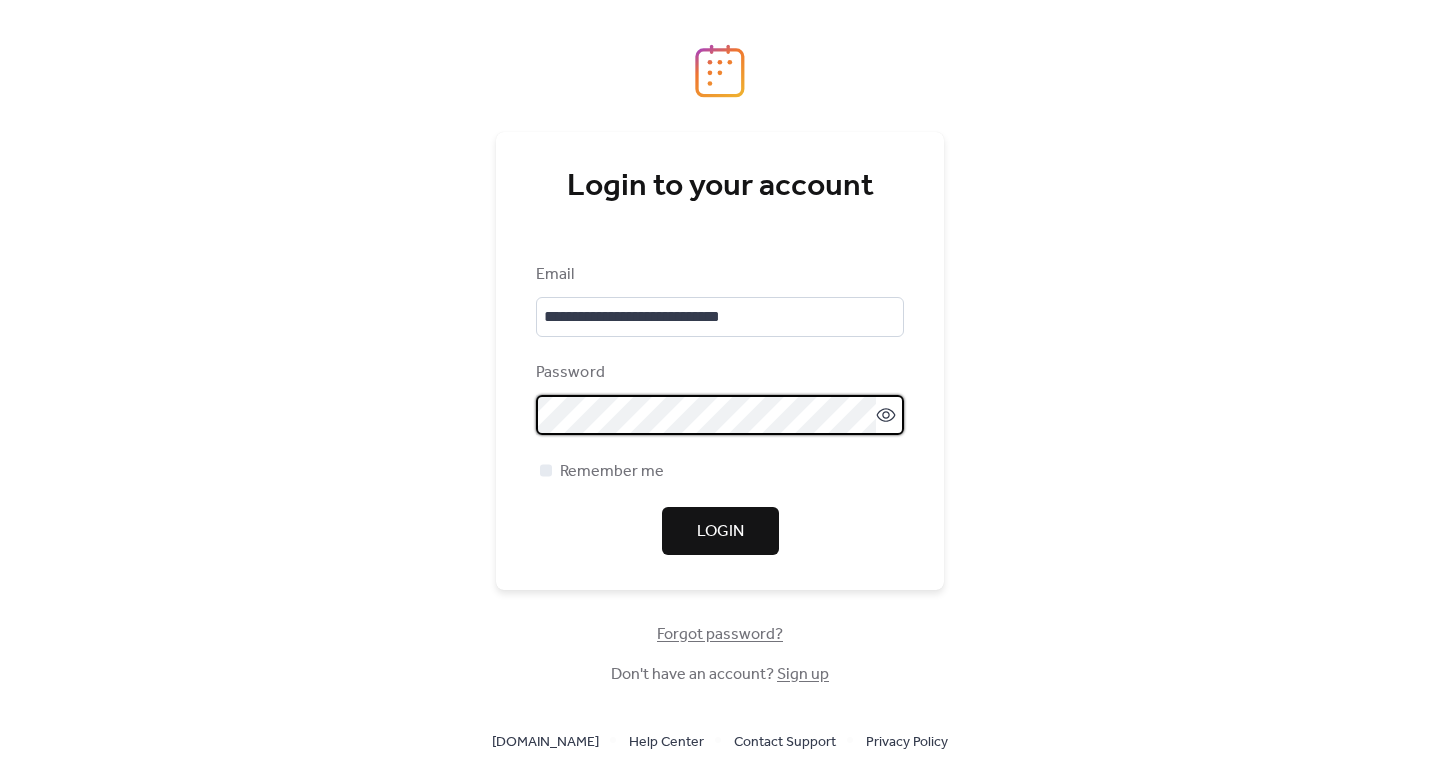 click 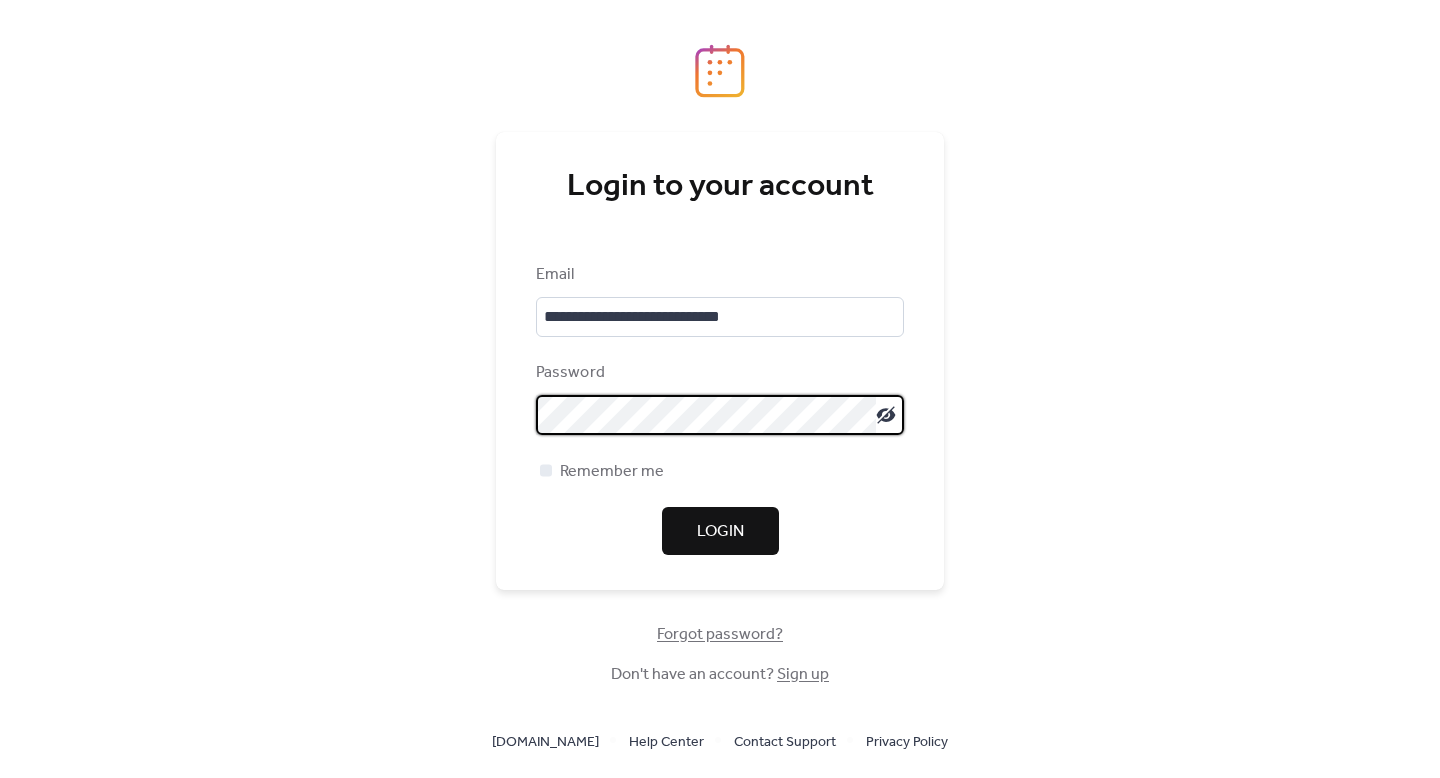 scroll, scrollTop: 0, scrollLeft: 0, axis: both 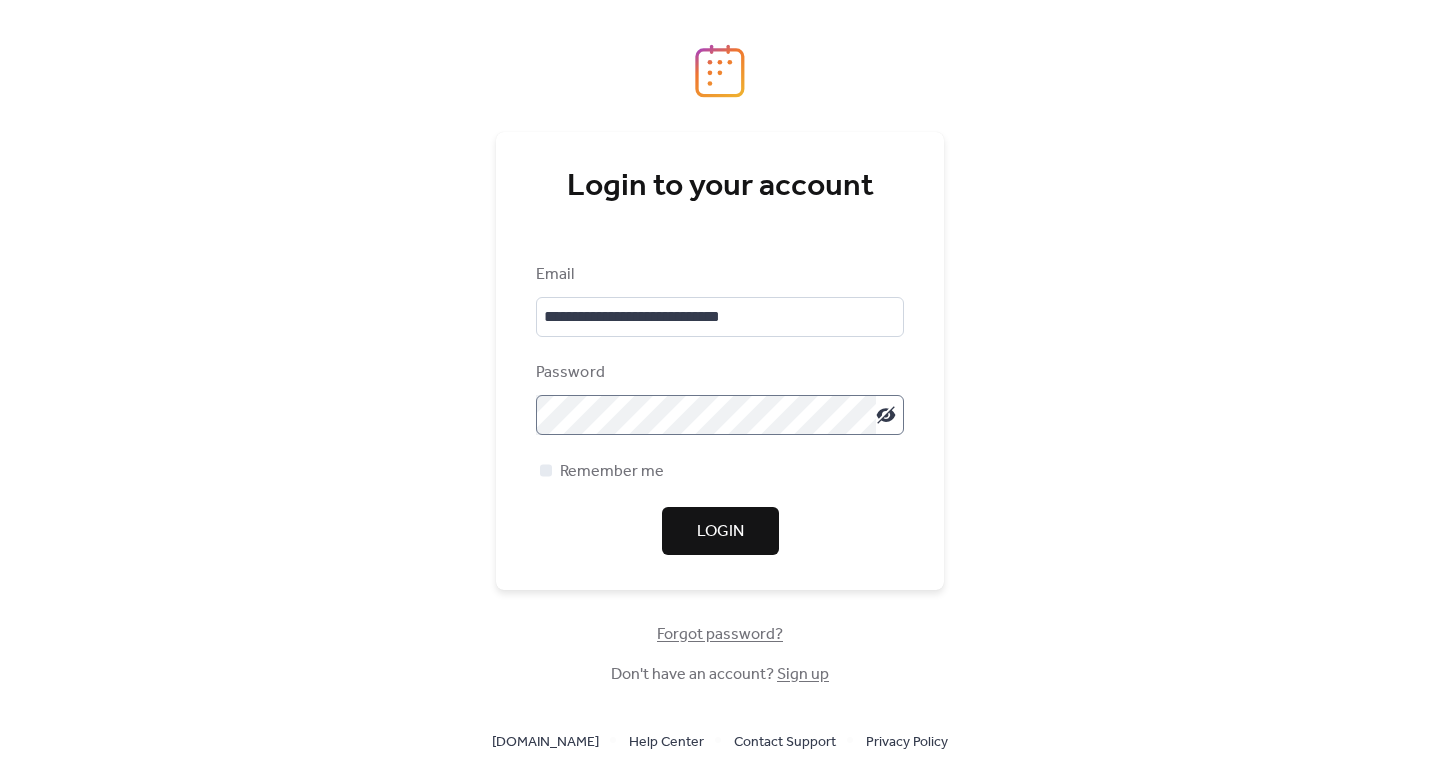 click on "Login" at bounding box center (720, 531) 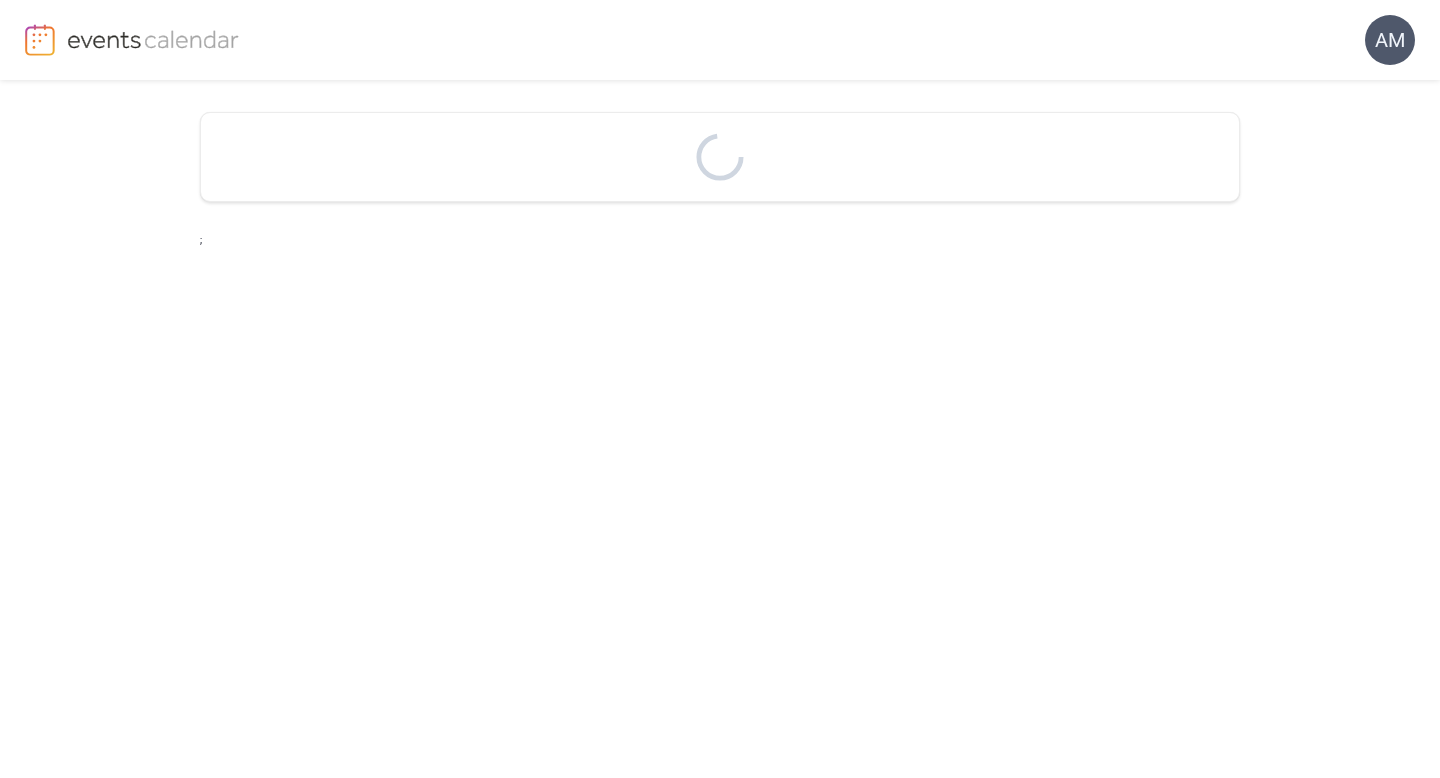 scroll, scrollTop: 0, scrollLeft: 0, axis: both 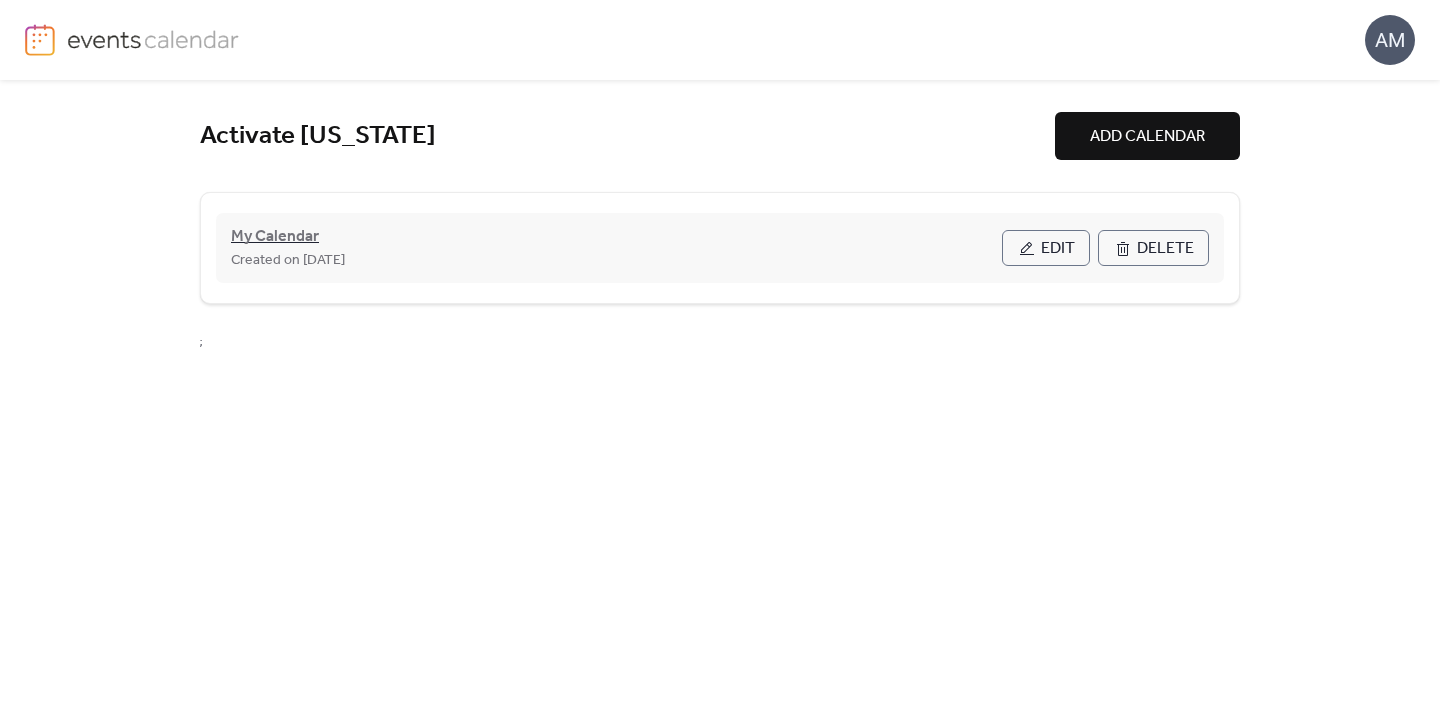 click on "My Calendar" at bounding box center [275, 237] 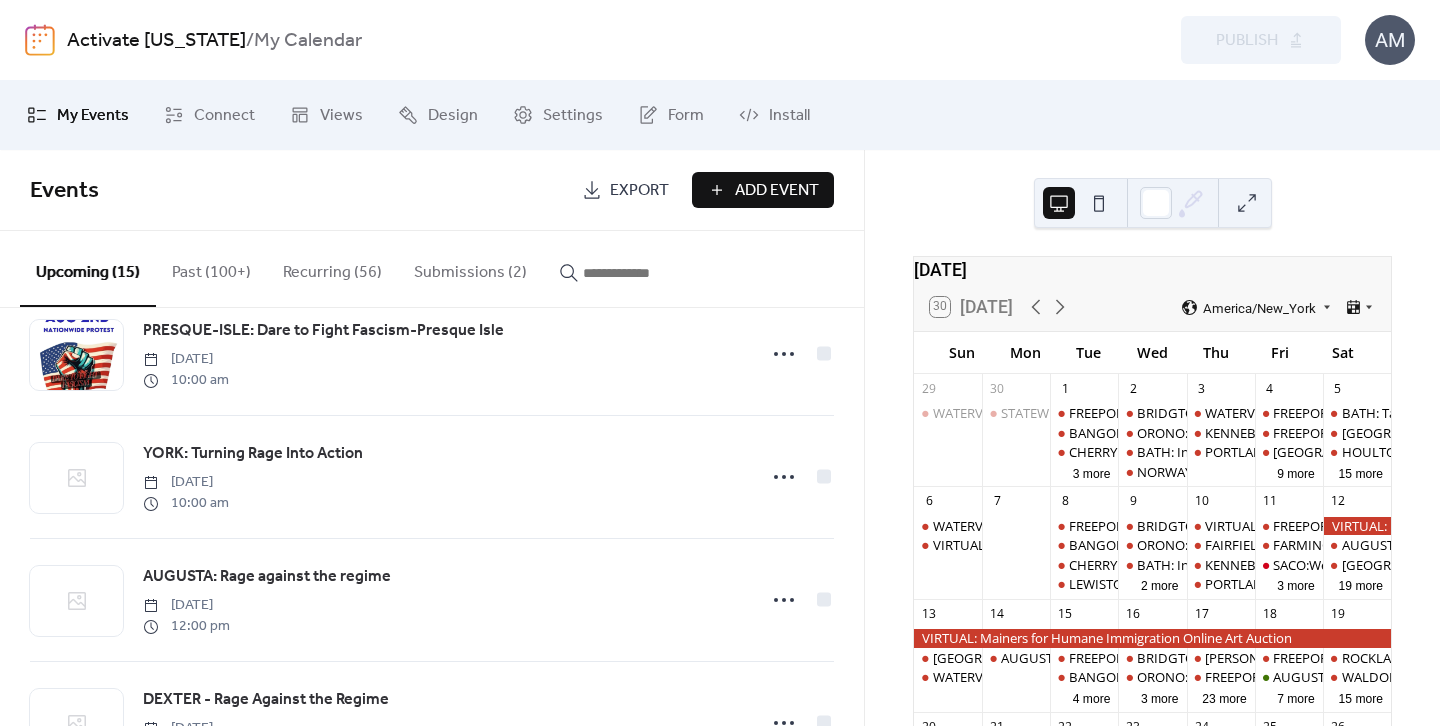 scroll, scrollTop: 0, scrollLeft: 0, axis: both 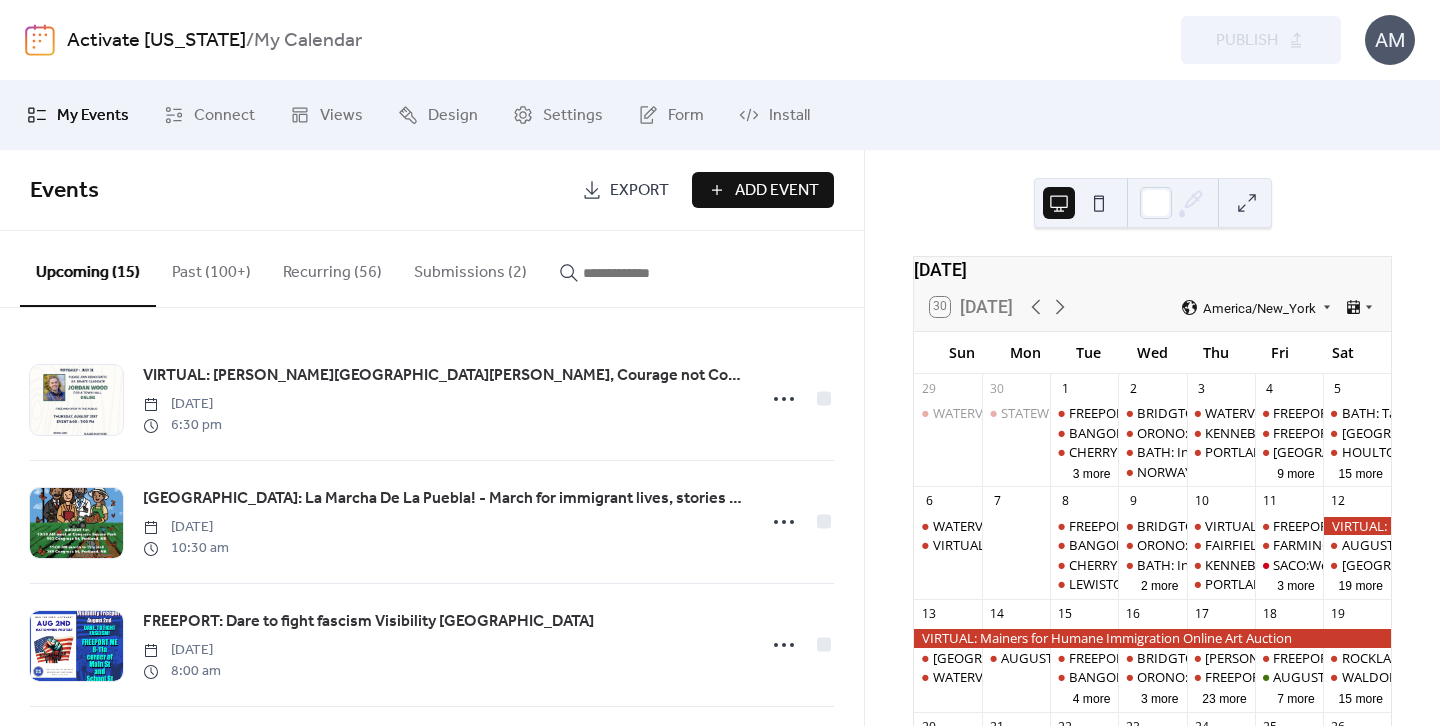 click on "Submissions (2)" at bounding box center [470, 268] 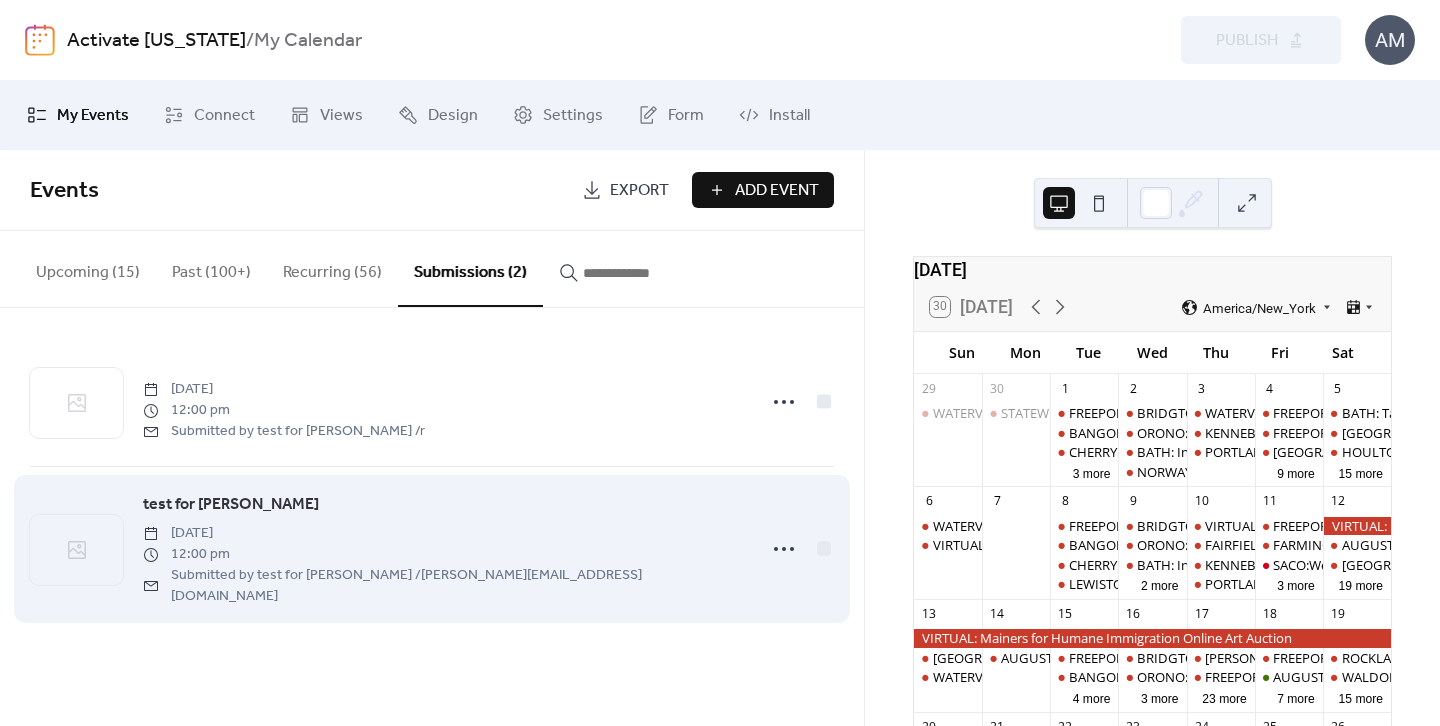 click on "test for [PERSON_NAME]" at bounding box center (231, 505) 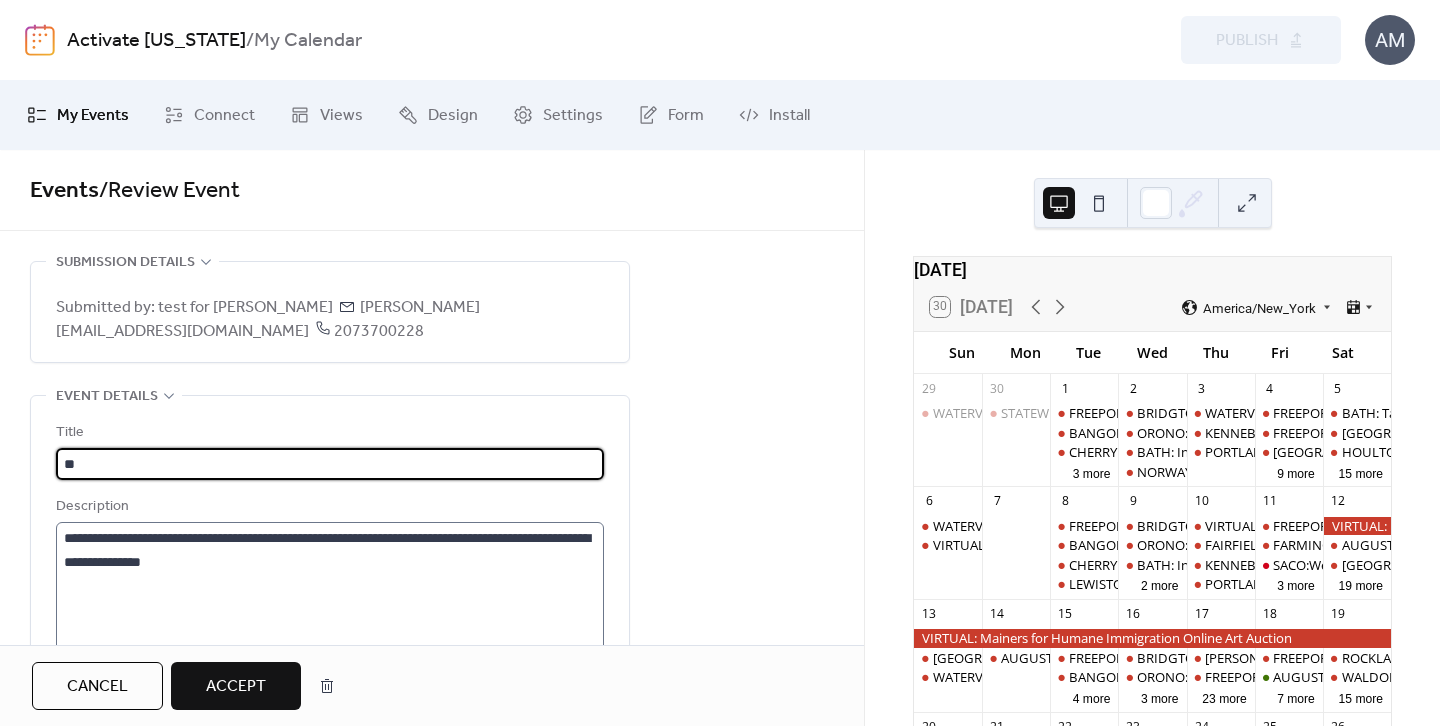 type on "*" 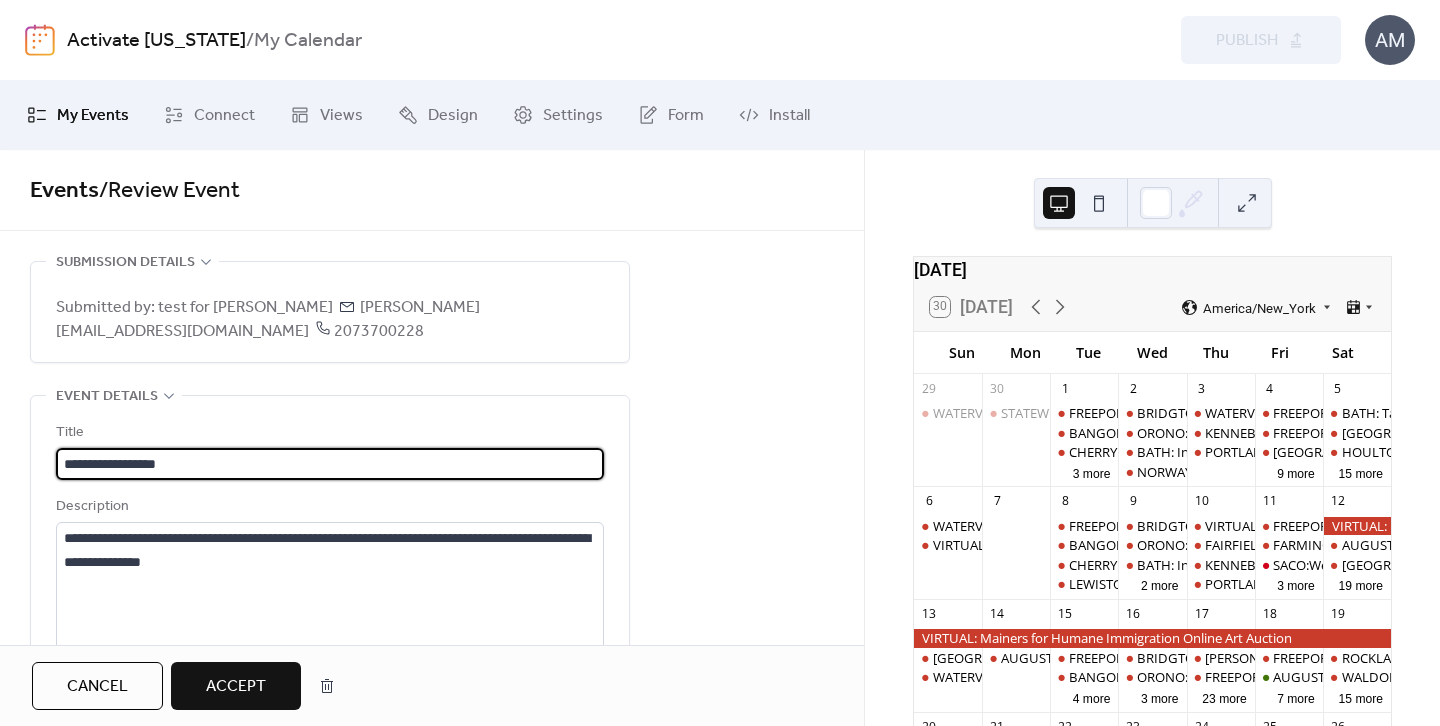 click on "**********" at bounding box center (330, 464) 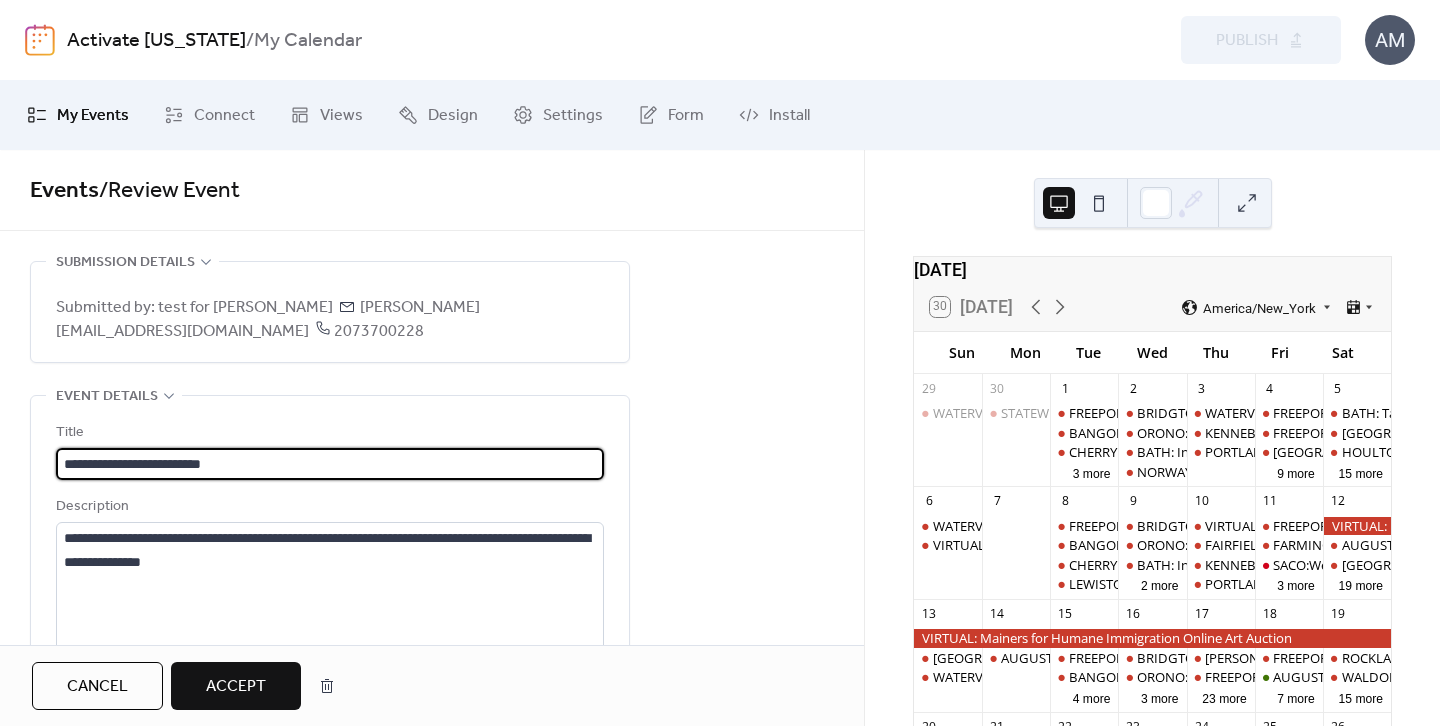 click on "**********" at bounding box center [330, 464] 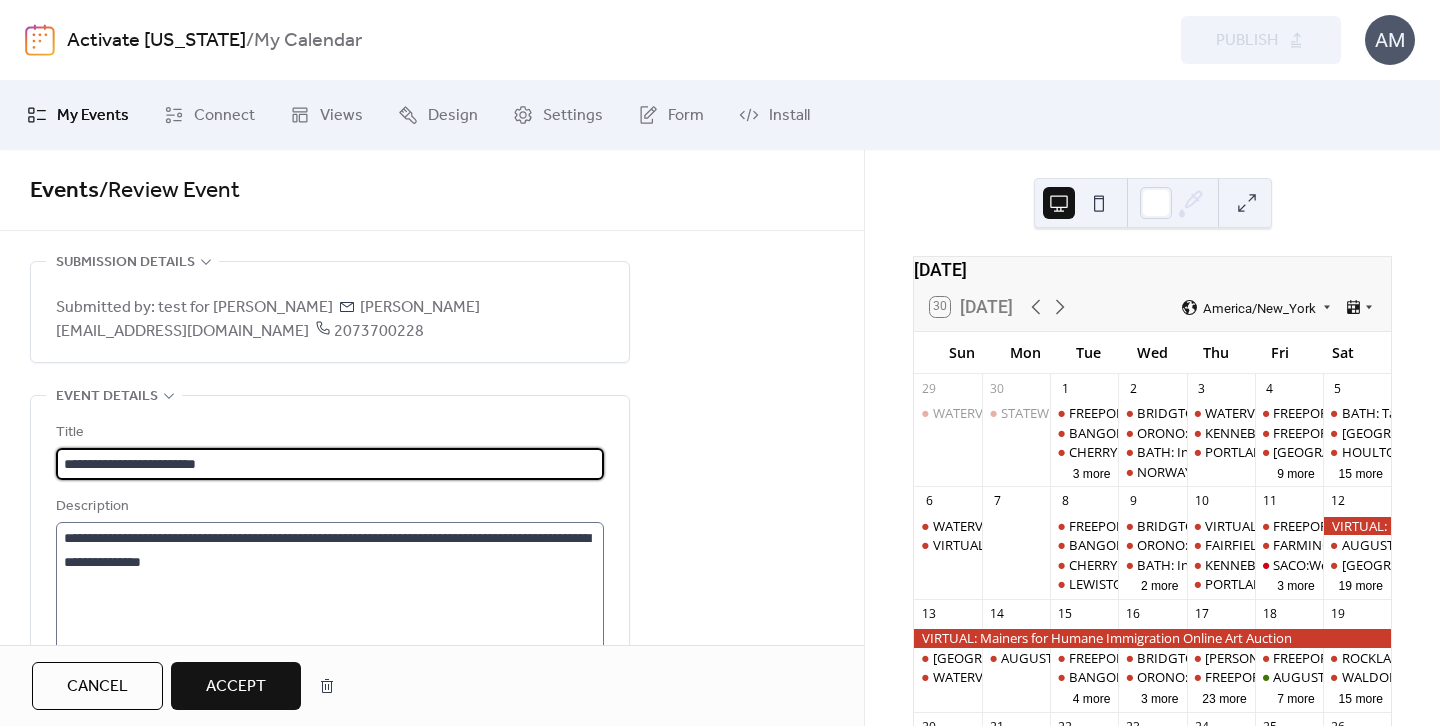 type on "**********" 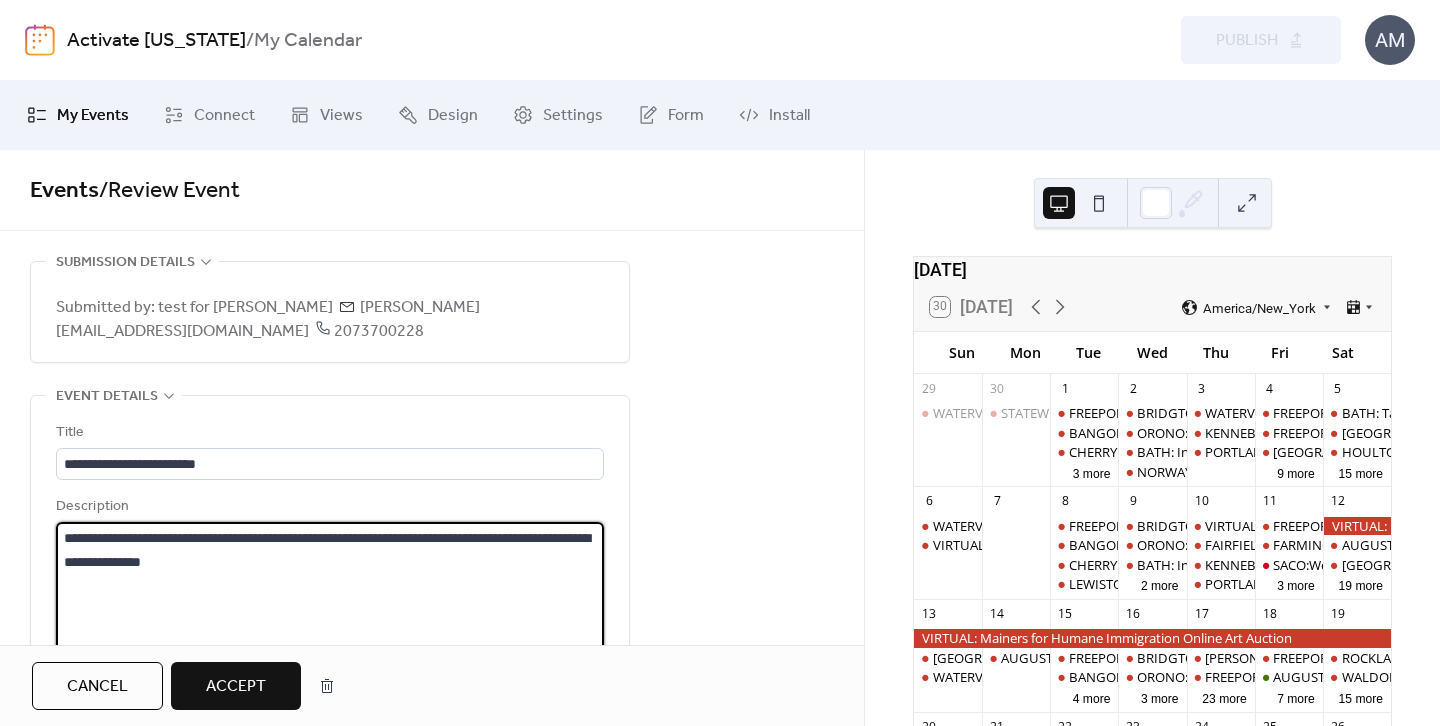click on "**********" at bounding box center (330, 598) 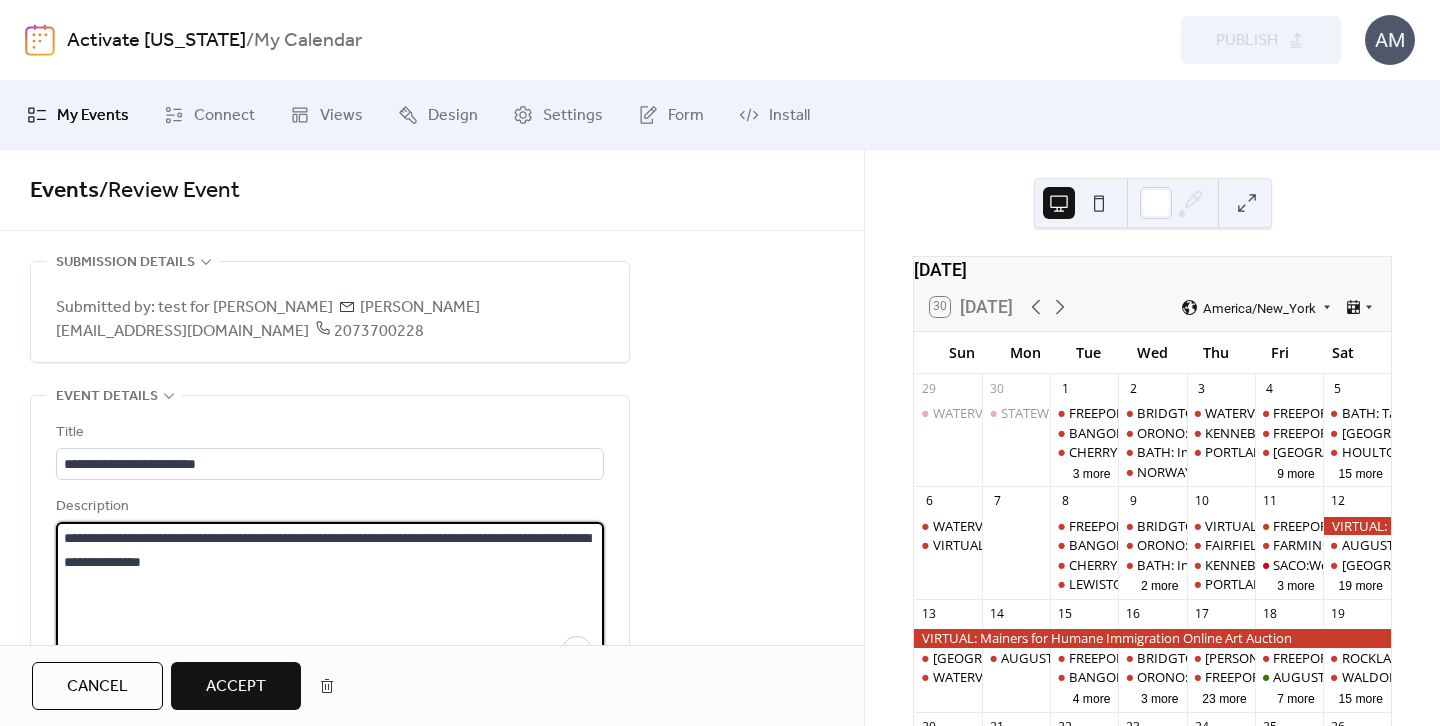 click on "**********" at bounding box center [330, 598] 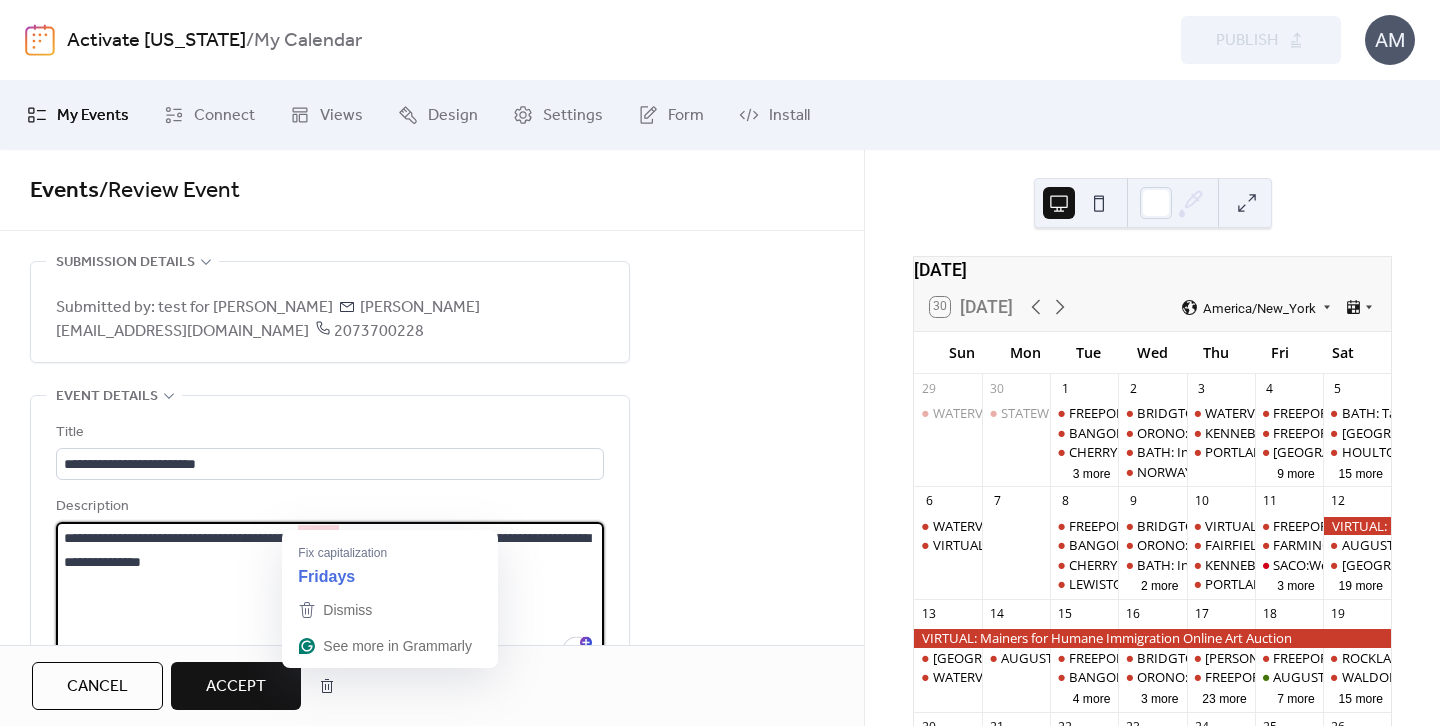 click on "**********" at bounding box center (330, 598) 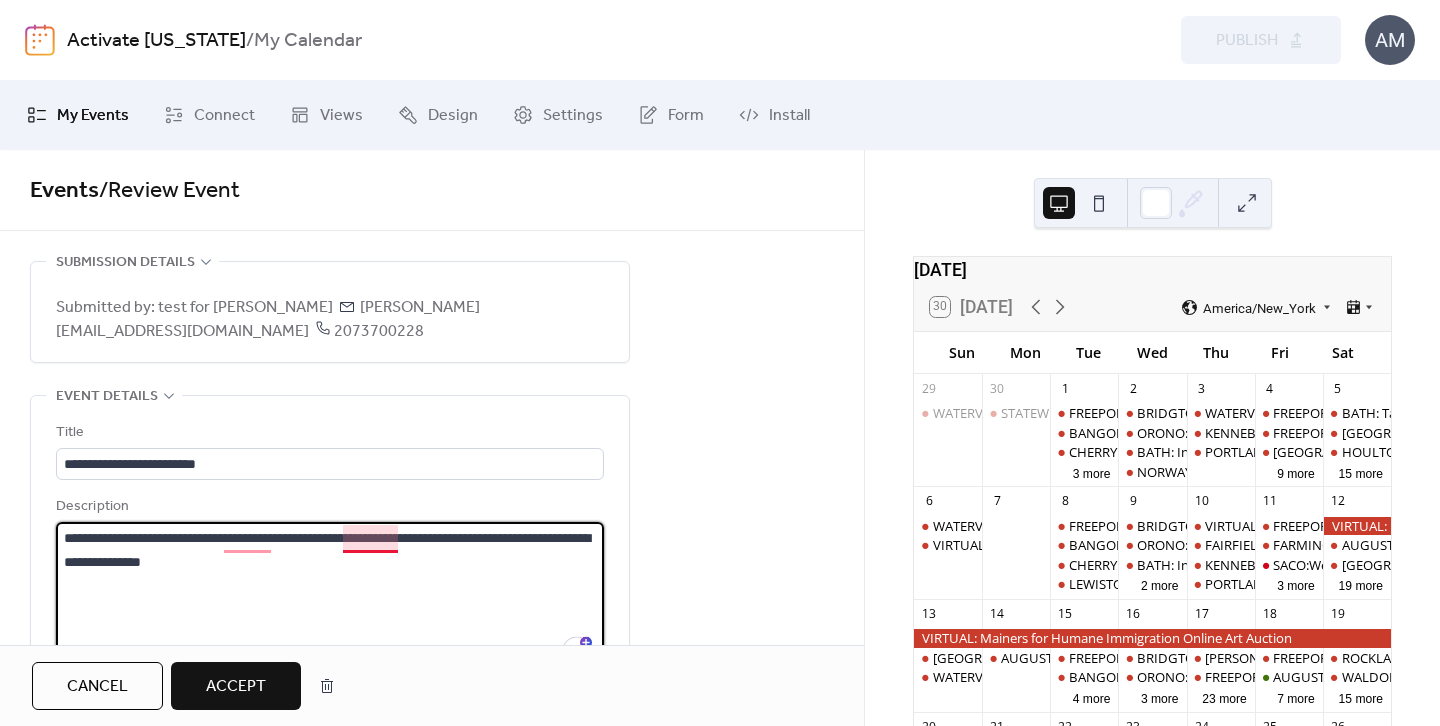 click on "**********" at bounding box center (330, 598) 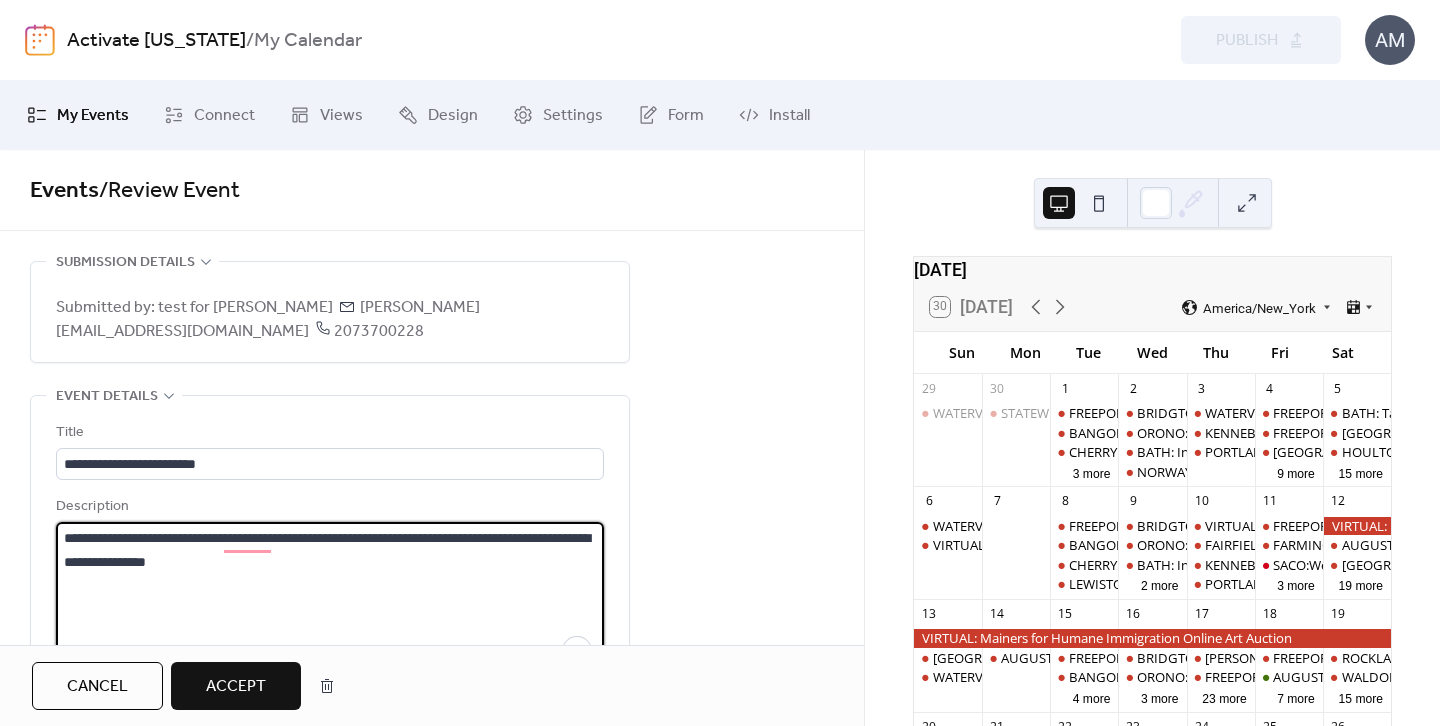 click on "**********" at bounding box center (330, 598) 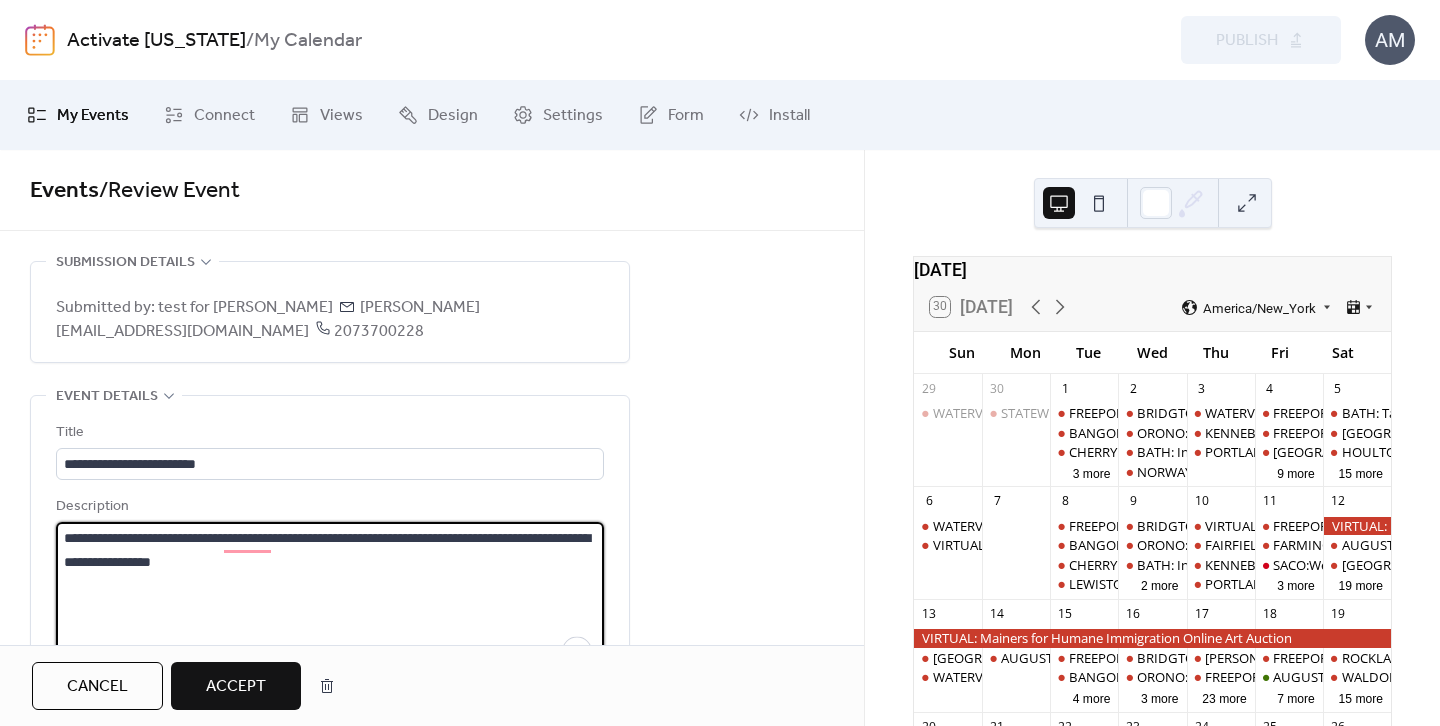 click on "**********" at bounding box center (330, 598) 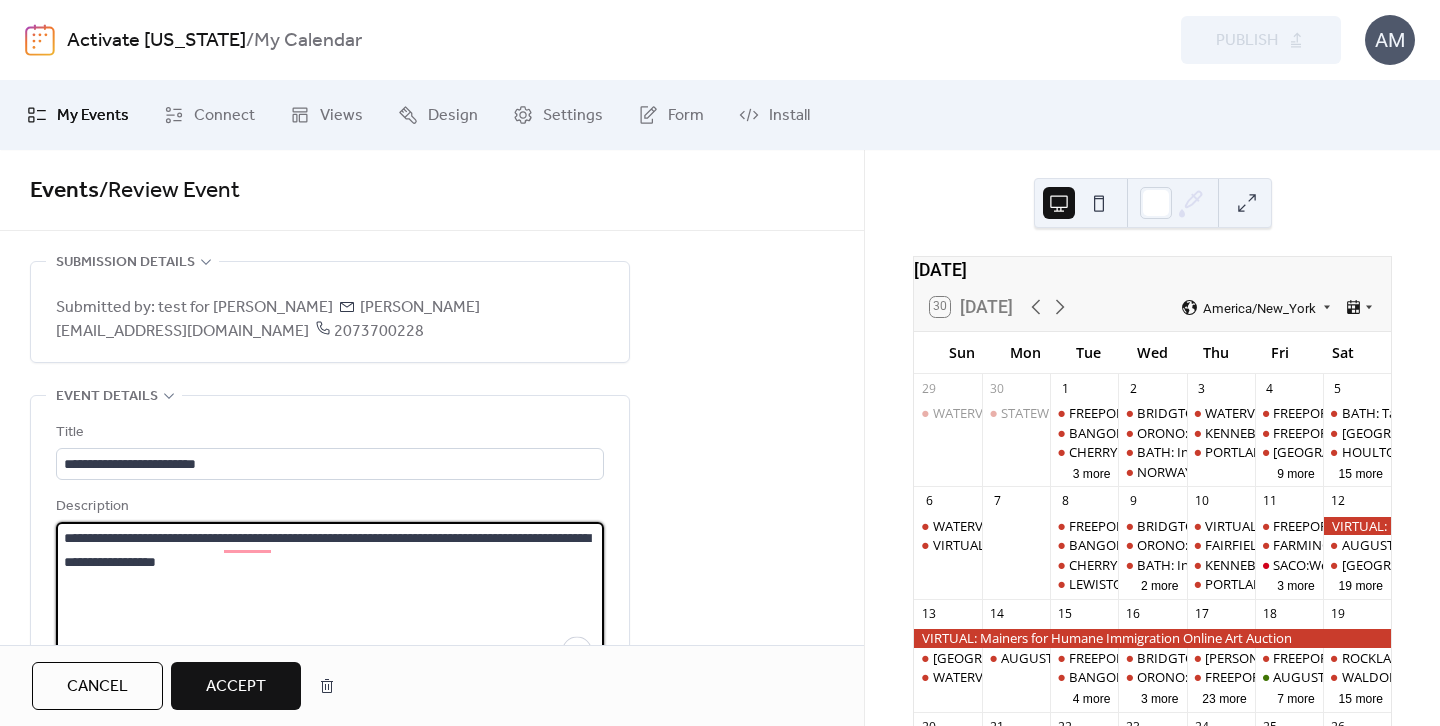 click on "**********" at bounding box center (330, 598) 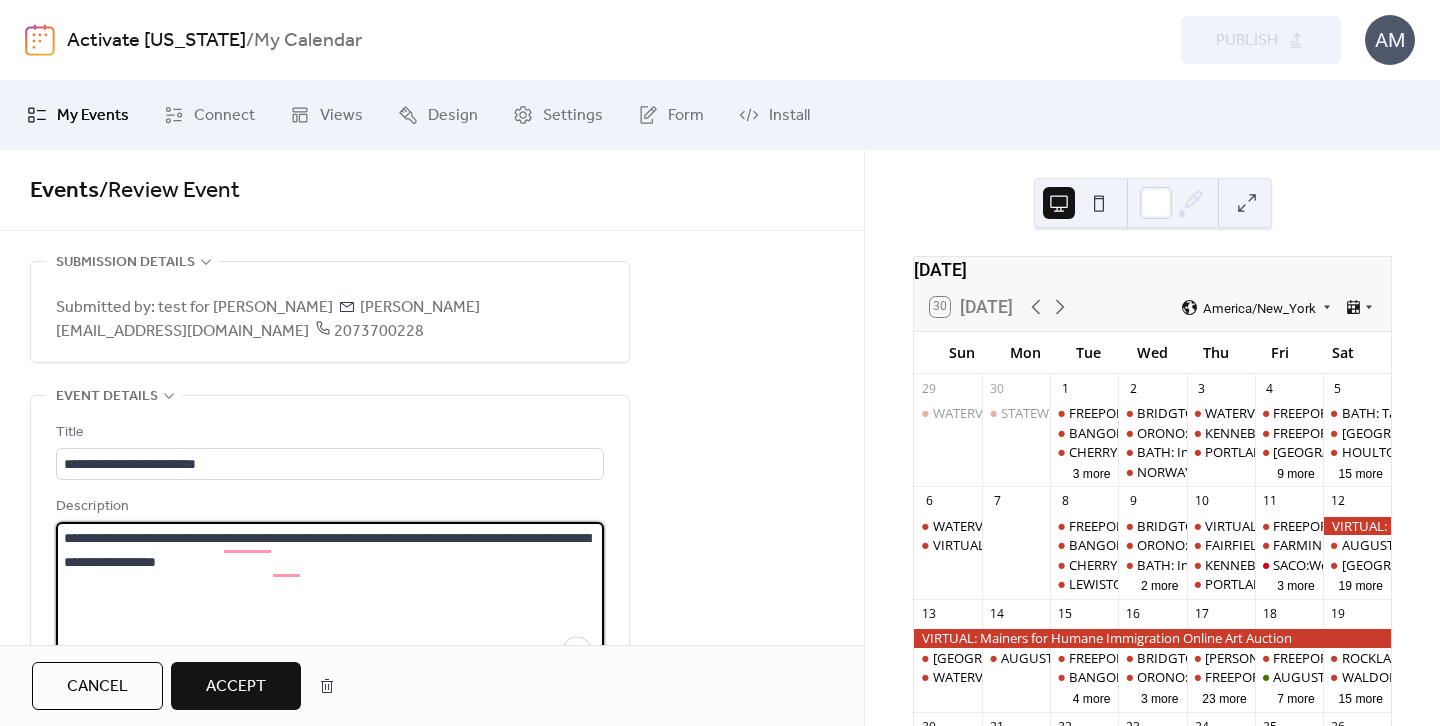 click on "**********" at bounding box center (330, 598) 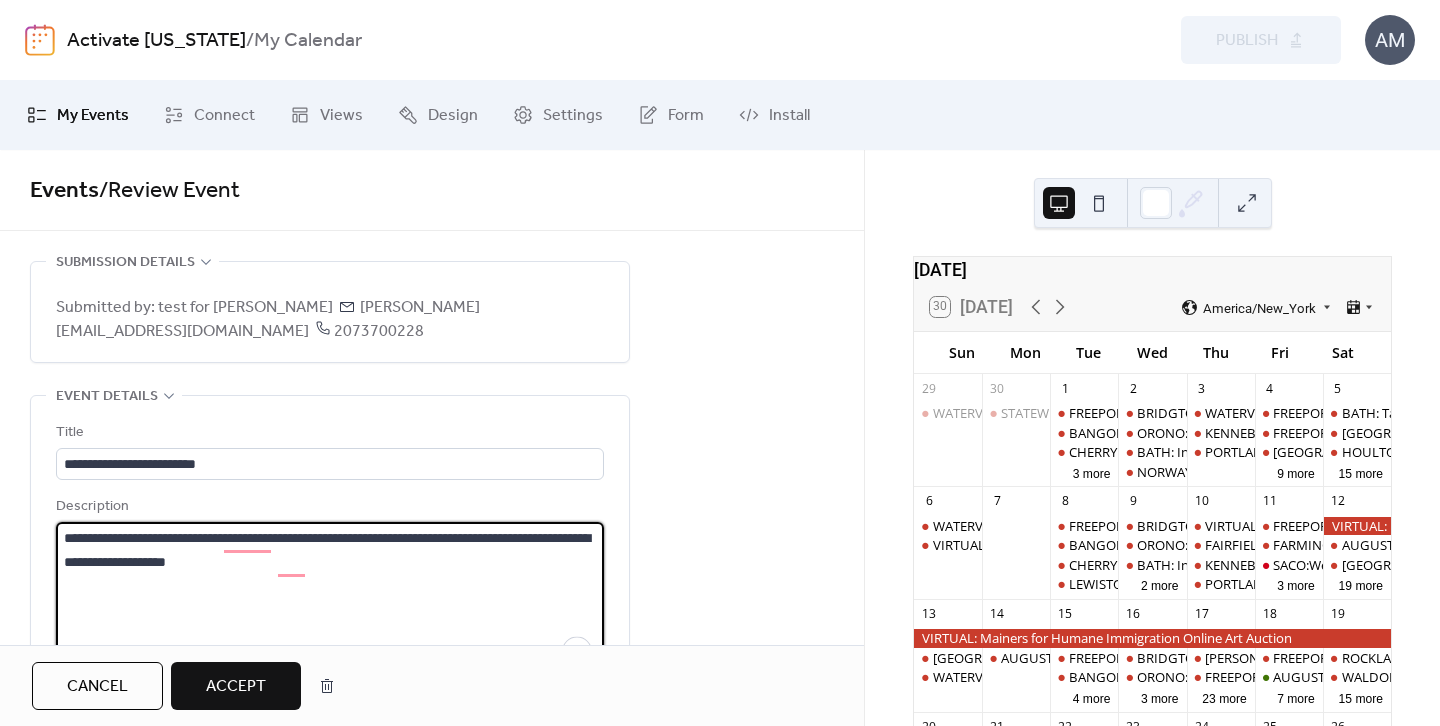click on "**********" at bounding box center (330, 598) 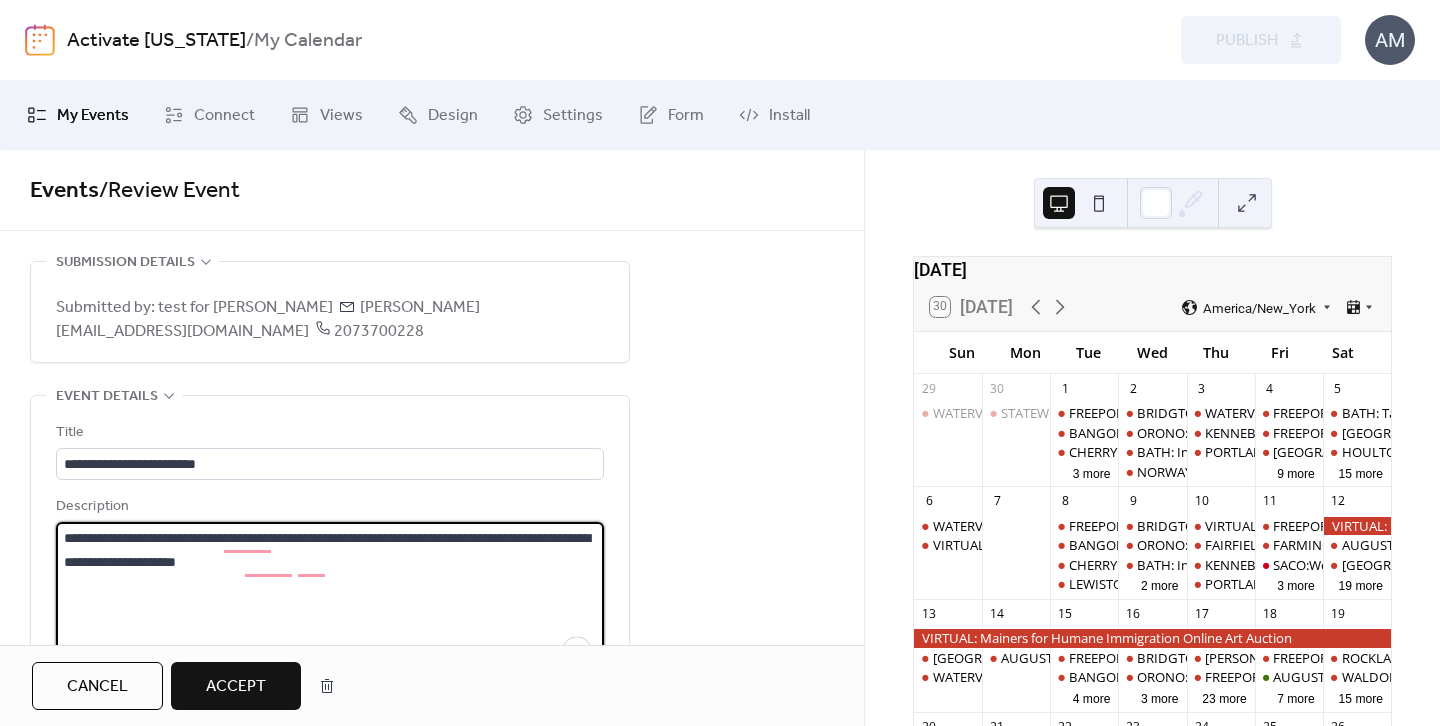 click on "**********" at bounding box center (330, 598) 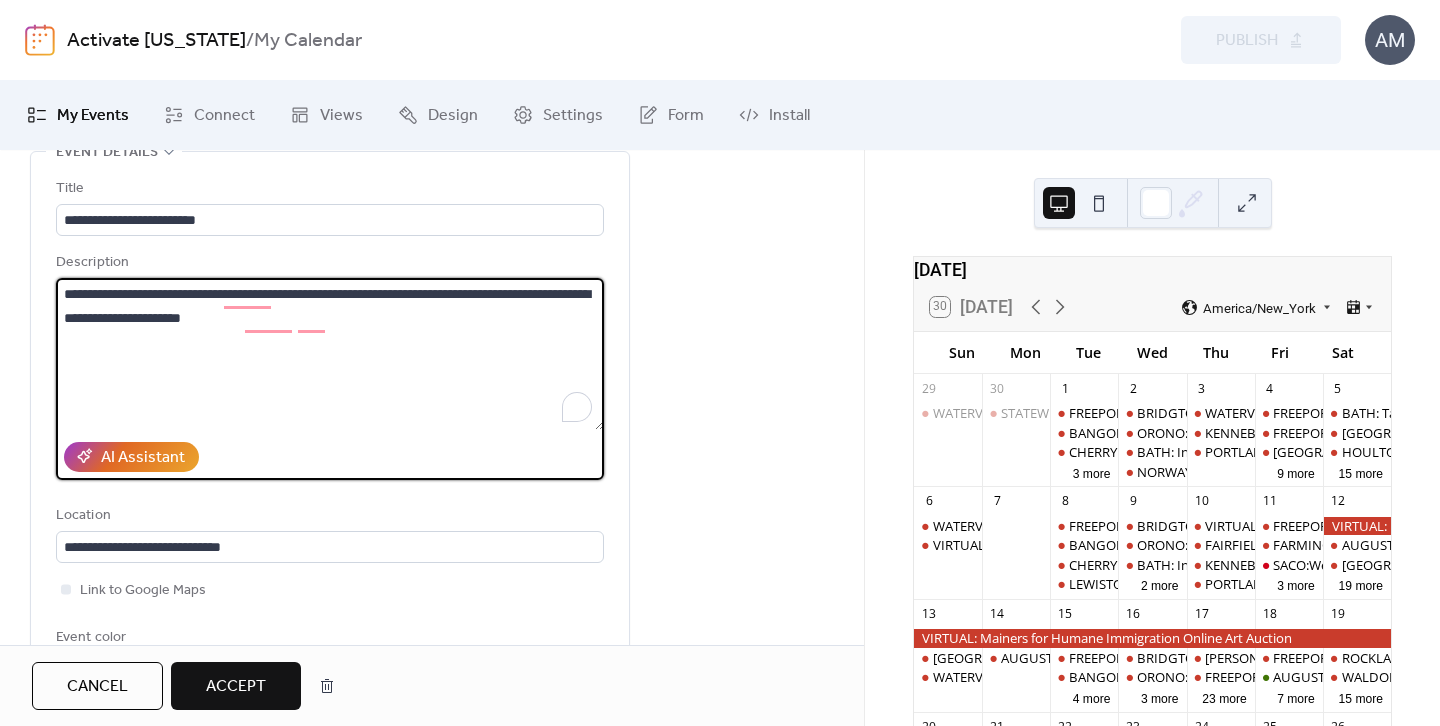 scroll, scrollTop: 527, scrollLeft: 0, axis: vertical 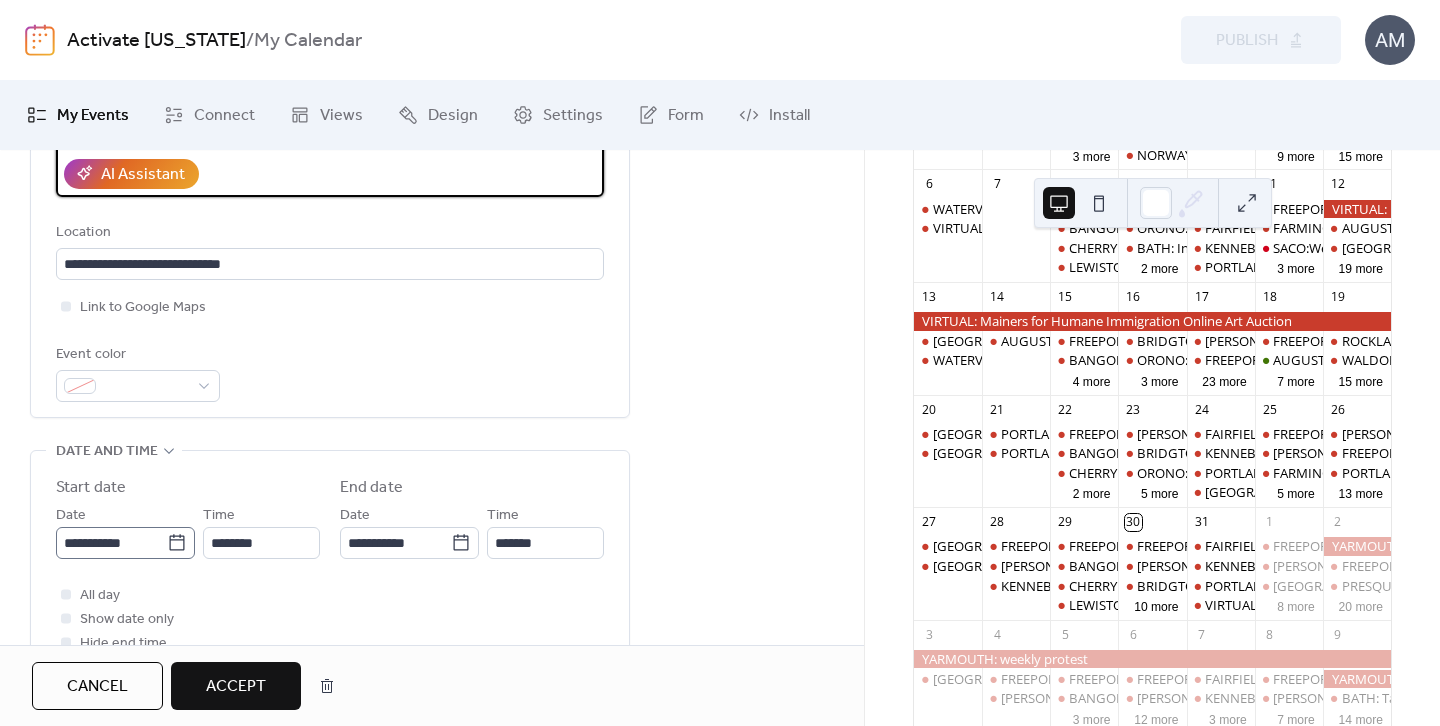 type on "**********" 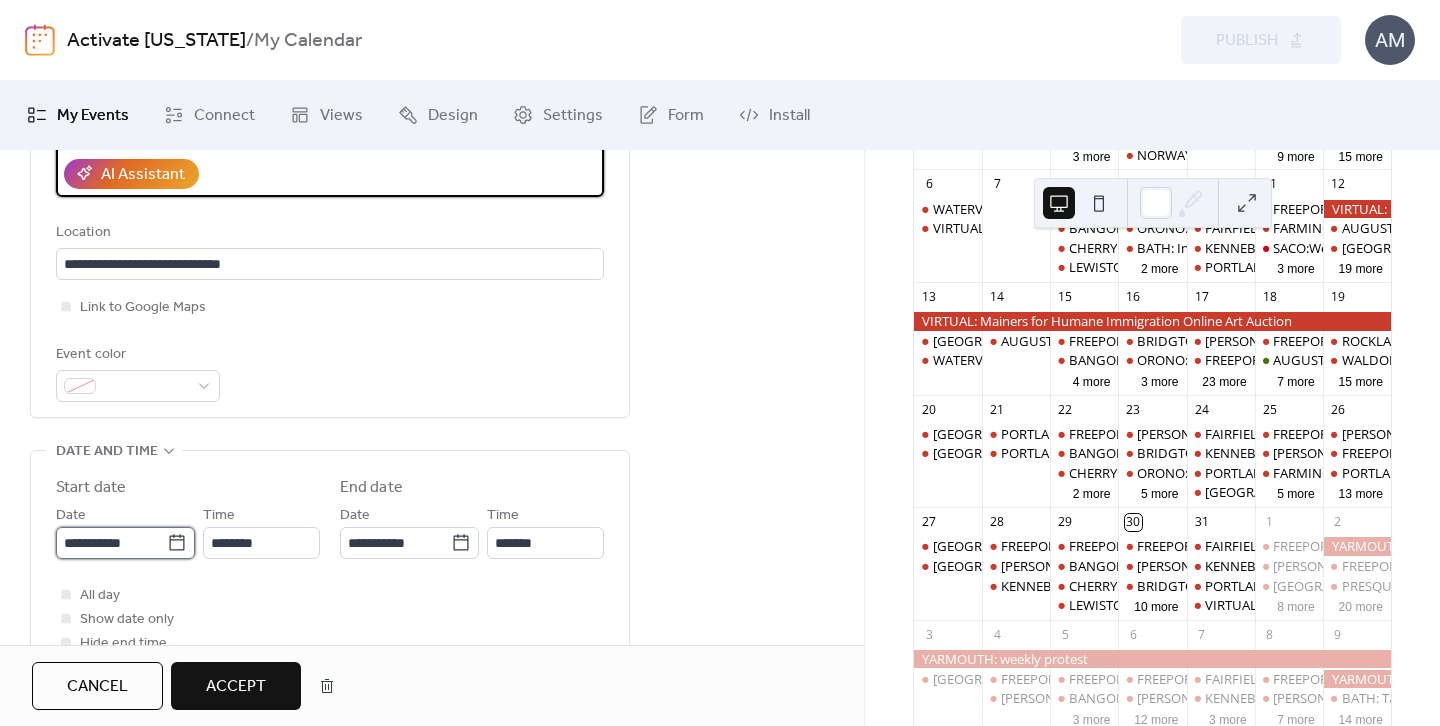 click on "**********" at bounding box center (111, 543) 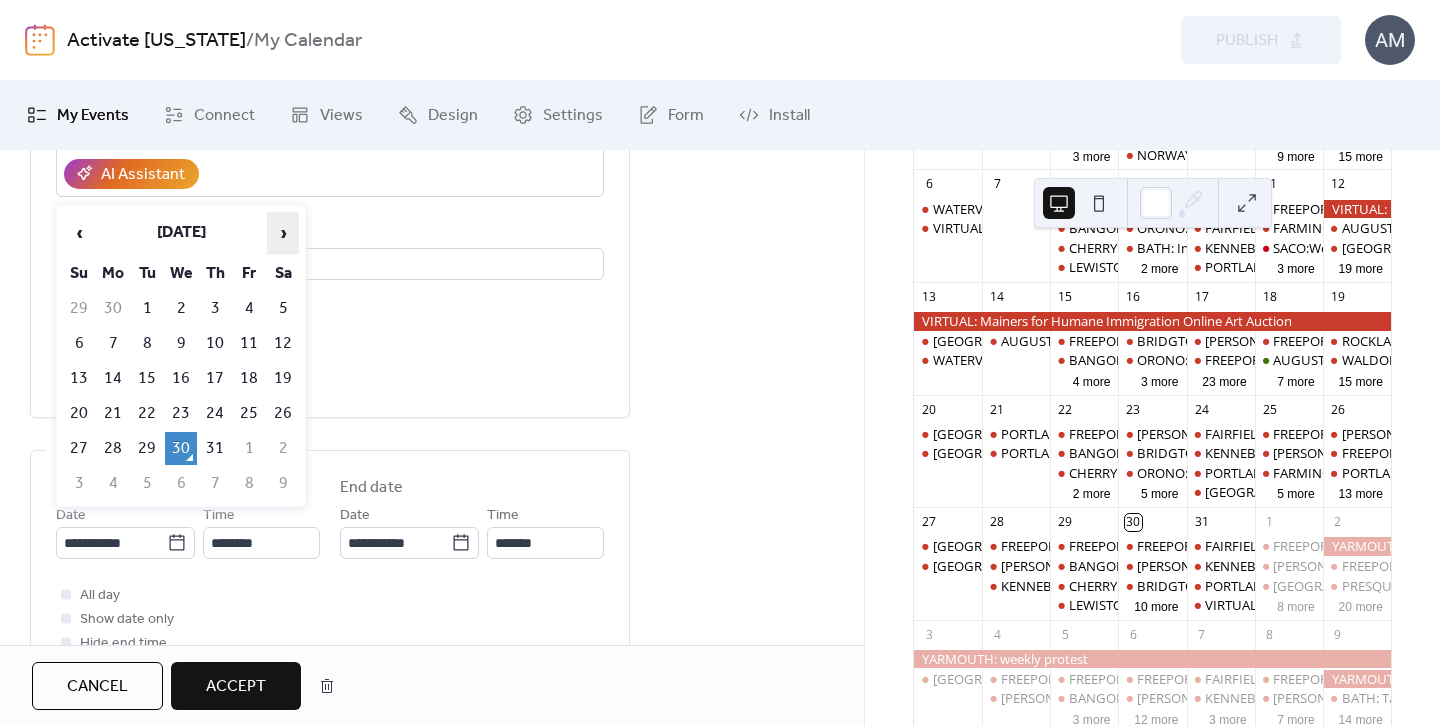 click on "›" at bounding box center (283, 233) 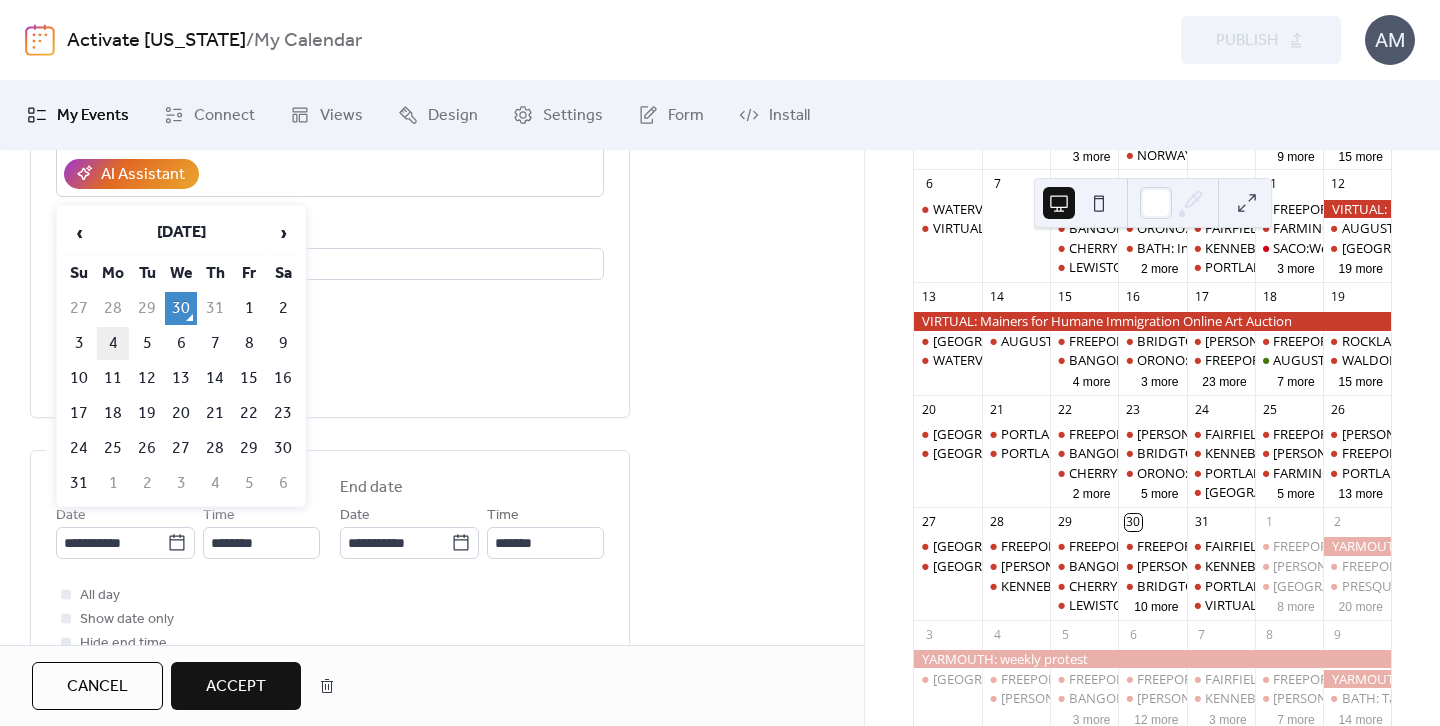 click on "4" at bounding box center [113, 343] 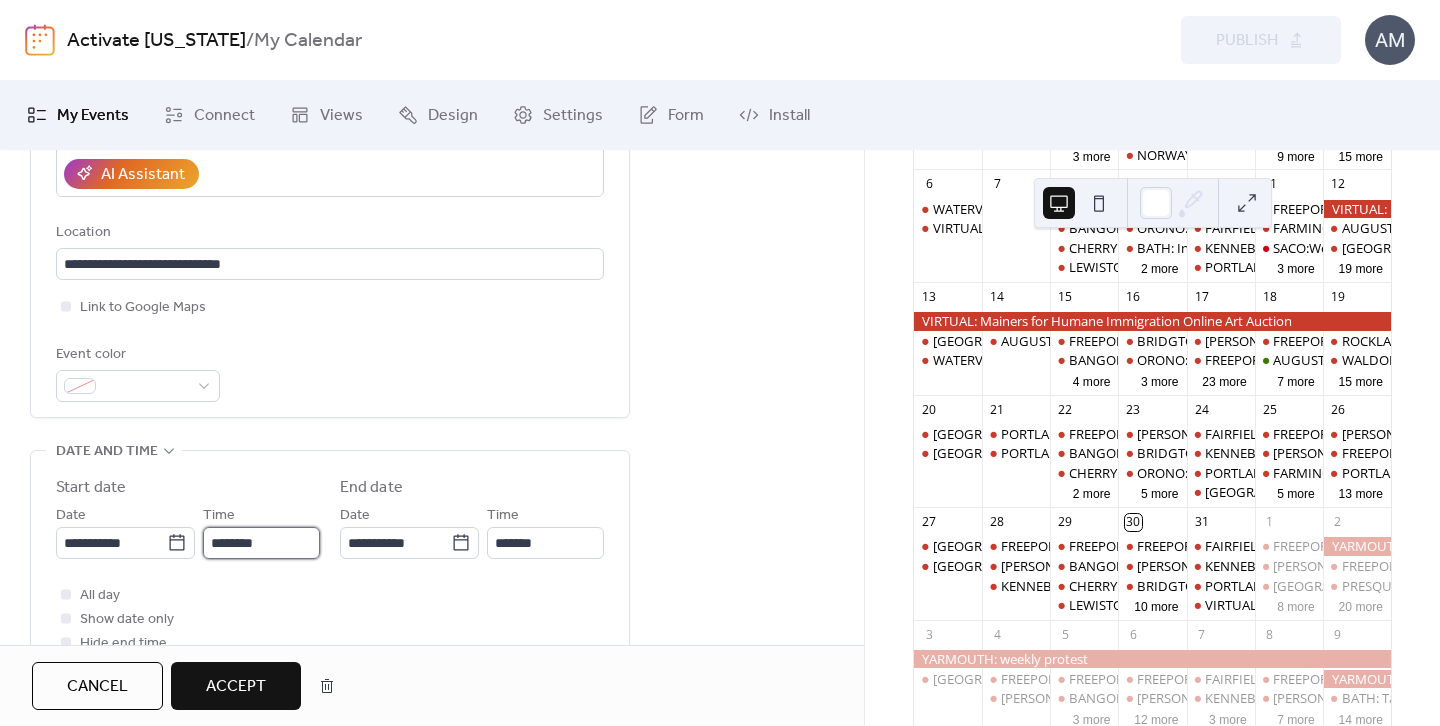 click on "********" at bounding box center (261, 543) 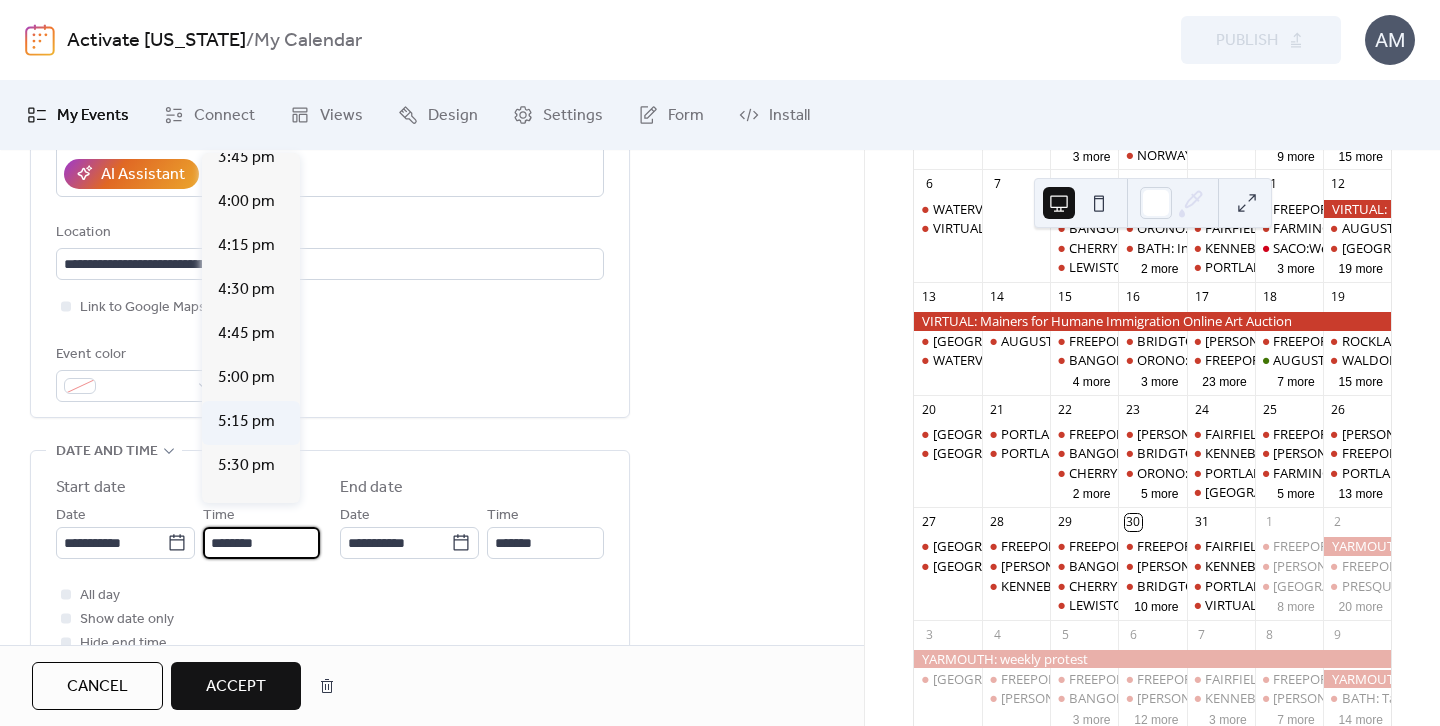 scroll, scrollTop: 2771, scrollLeft: 0, axis: vertical 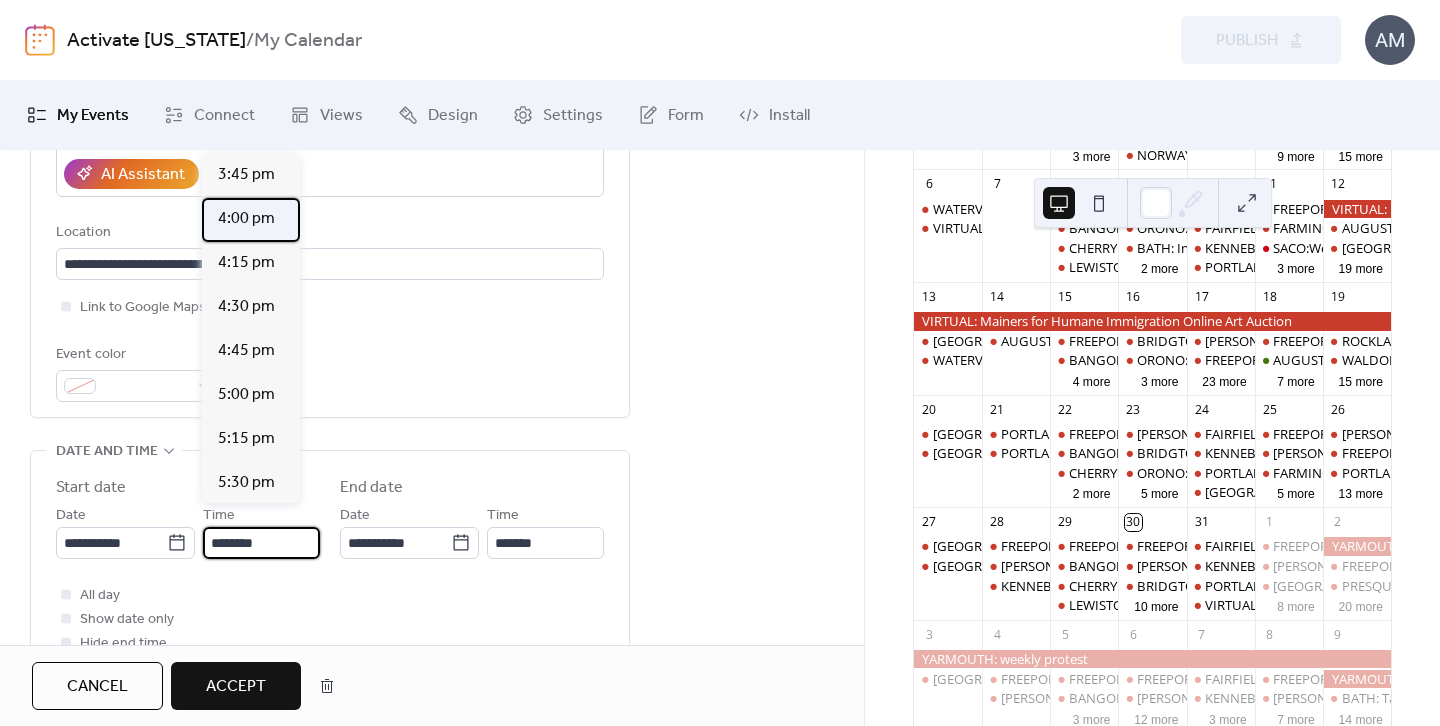 click on "4:00 pm" at bounding box center (246, 219) 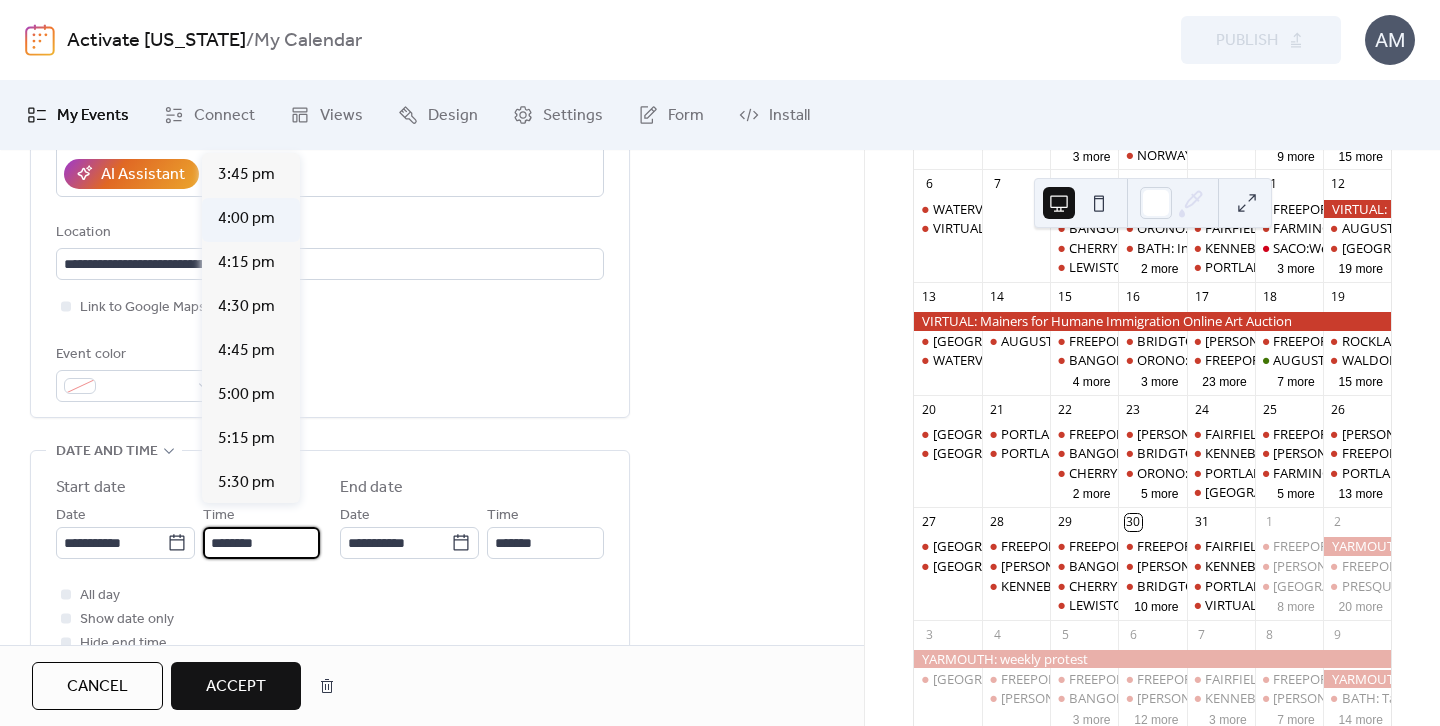 type on "*******" 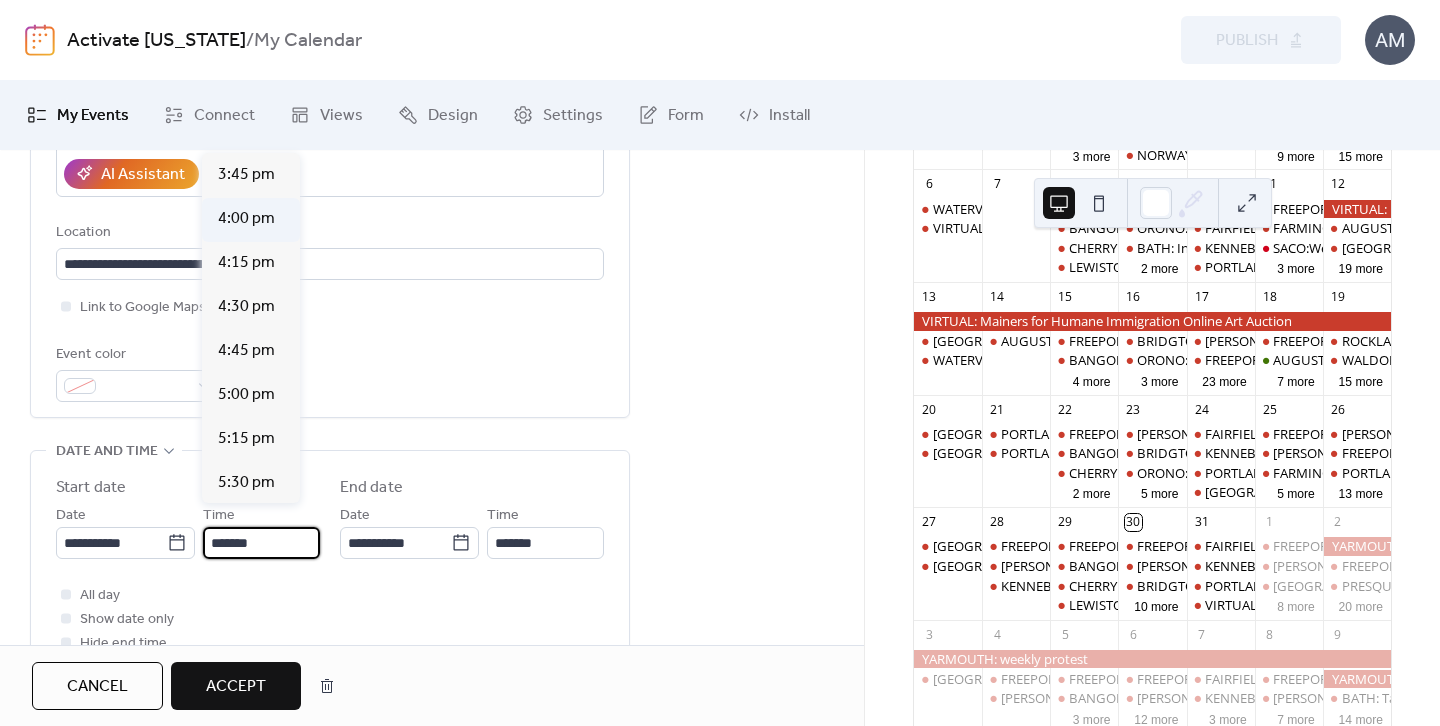 type on "*******" 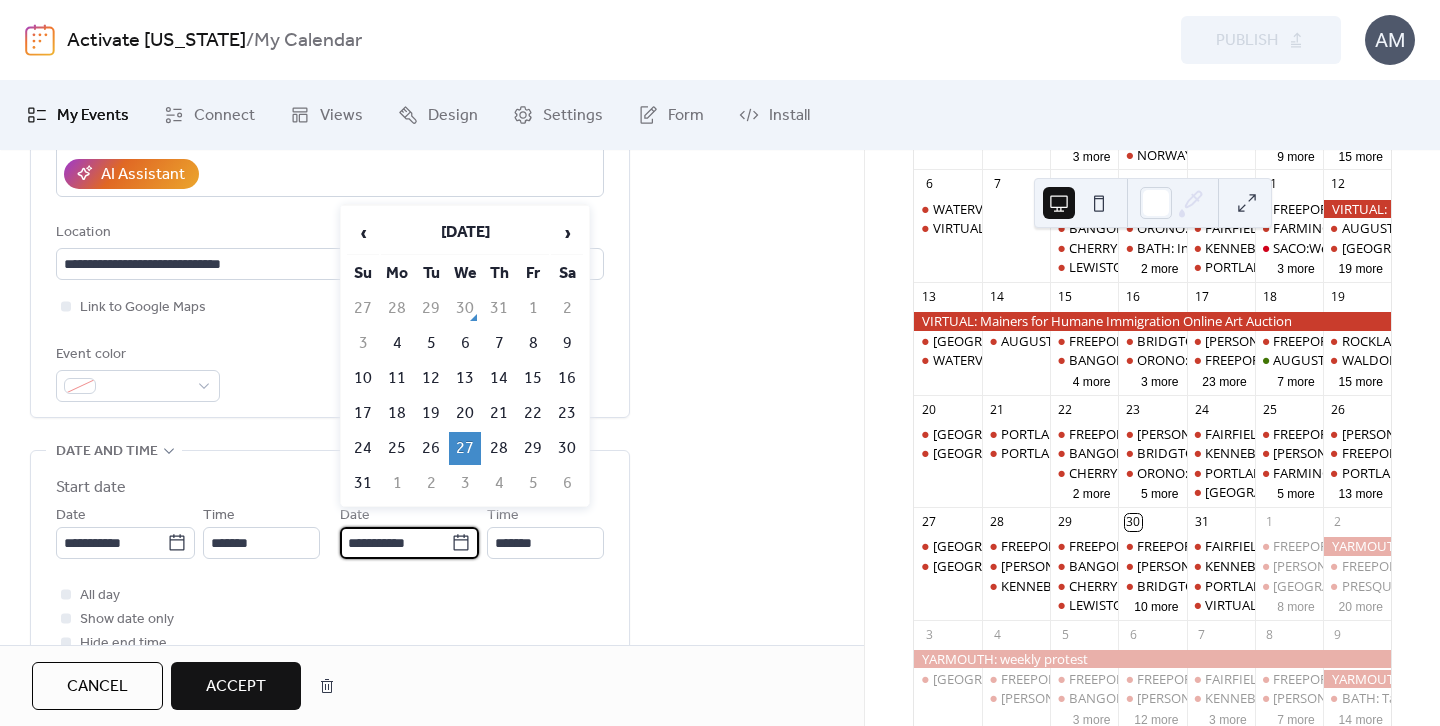 click on "**********" at bounding box center [395, 543] 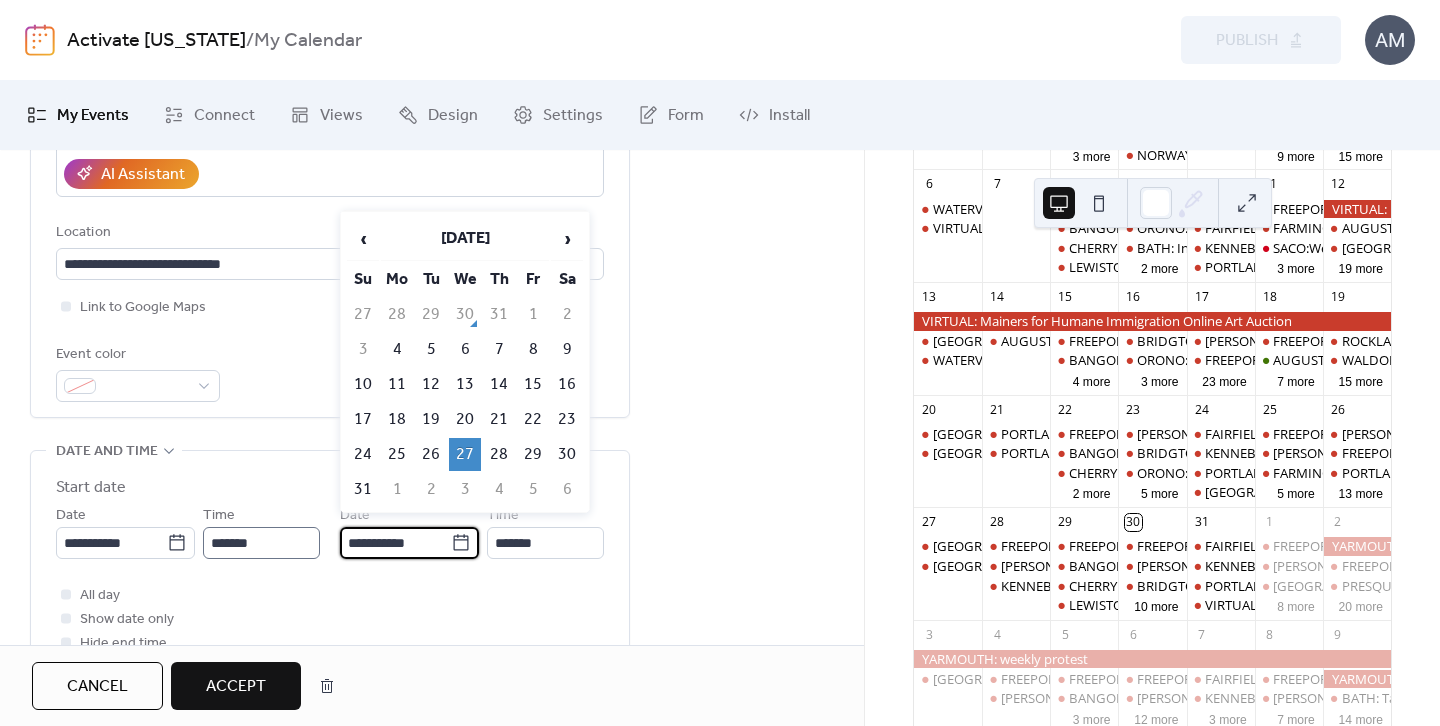 scroll, scrollTop: 572, scrollLeft: 0, axis: vertical 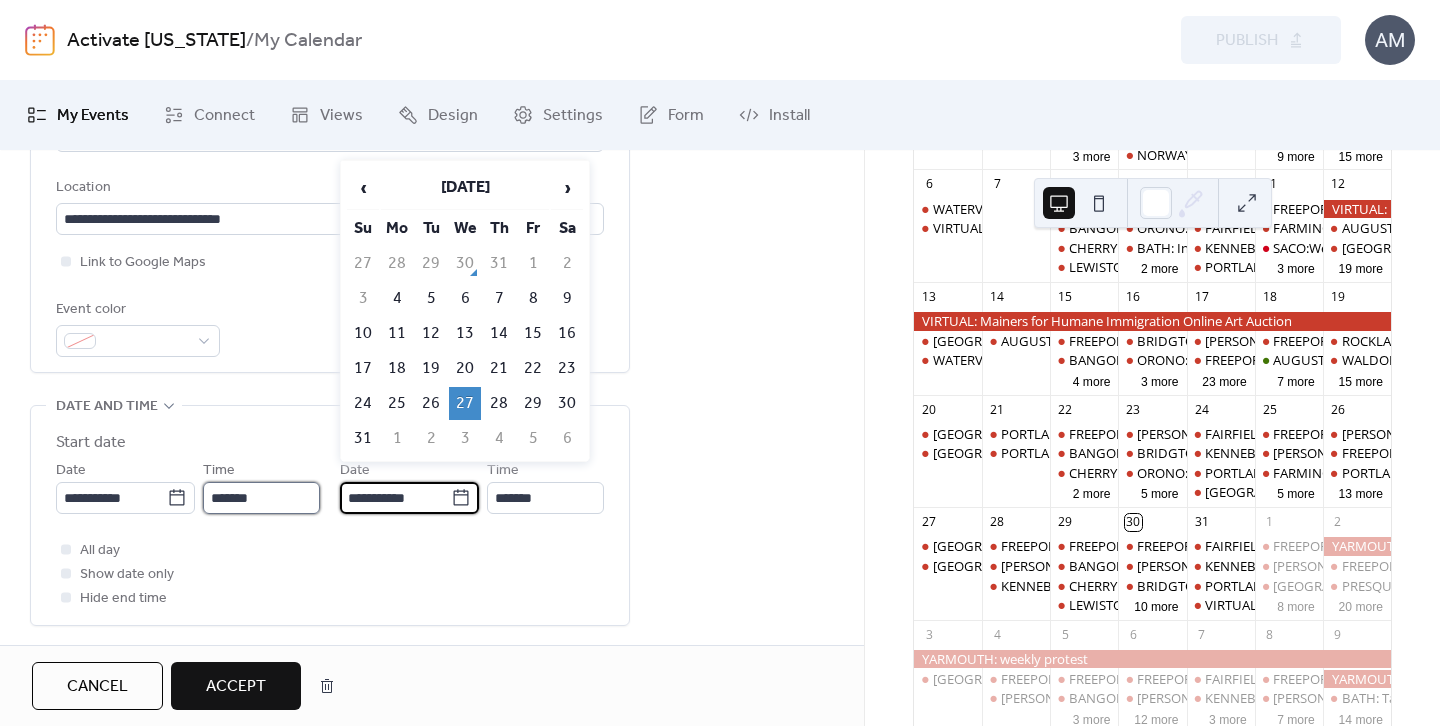 click on "*******" at bounding box center (261, 498) 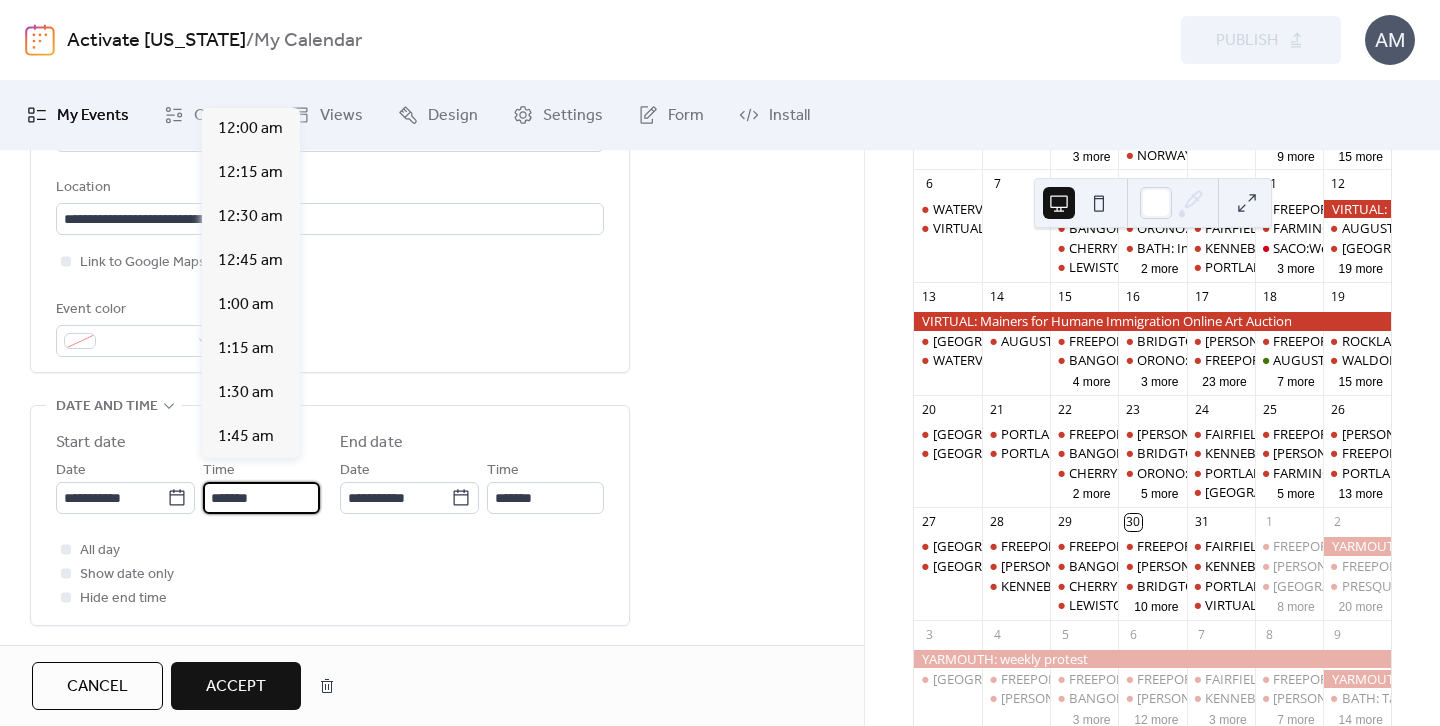scroll, scrollTop: 2816, scrollLeft: 0, axis: vertical 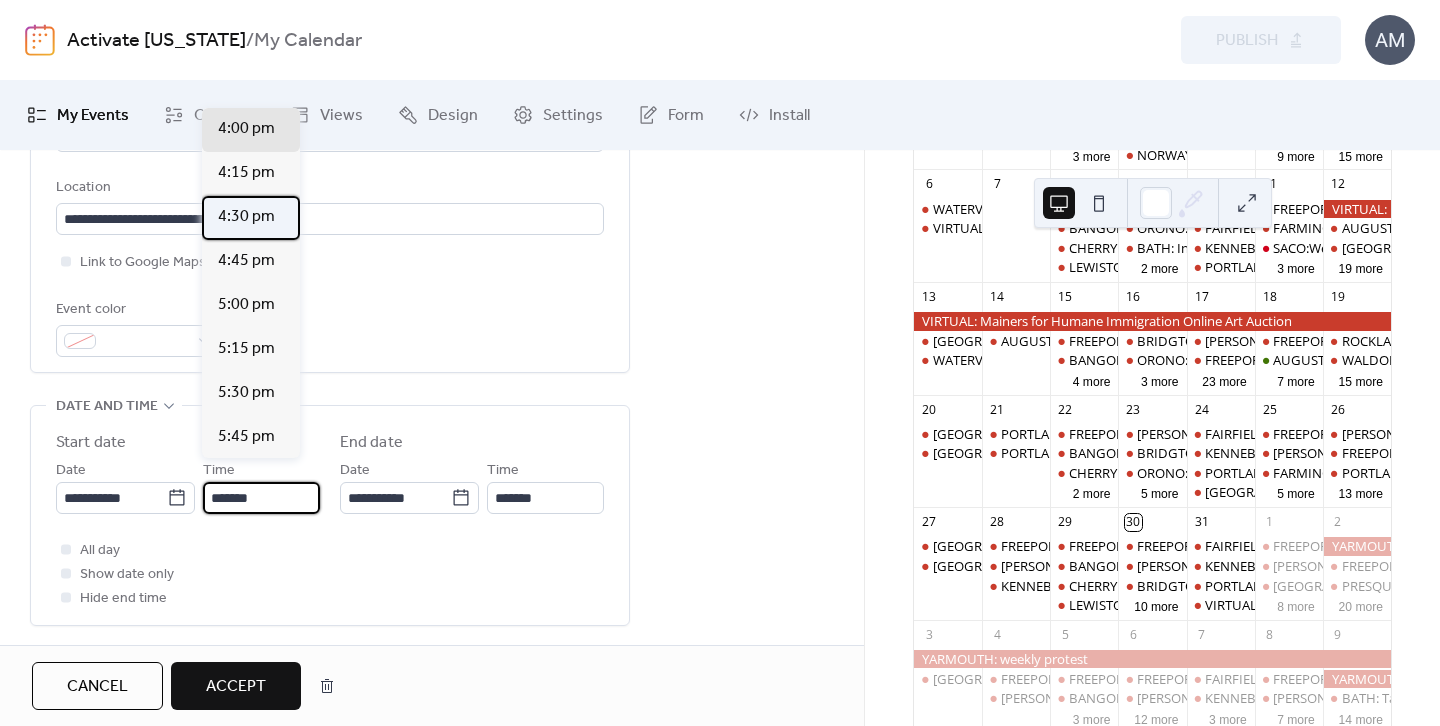 click on "4:30 pm" at bounding box center [246, 217] 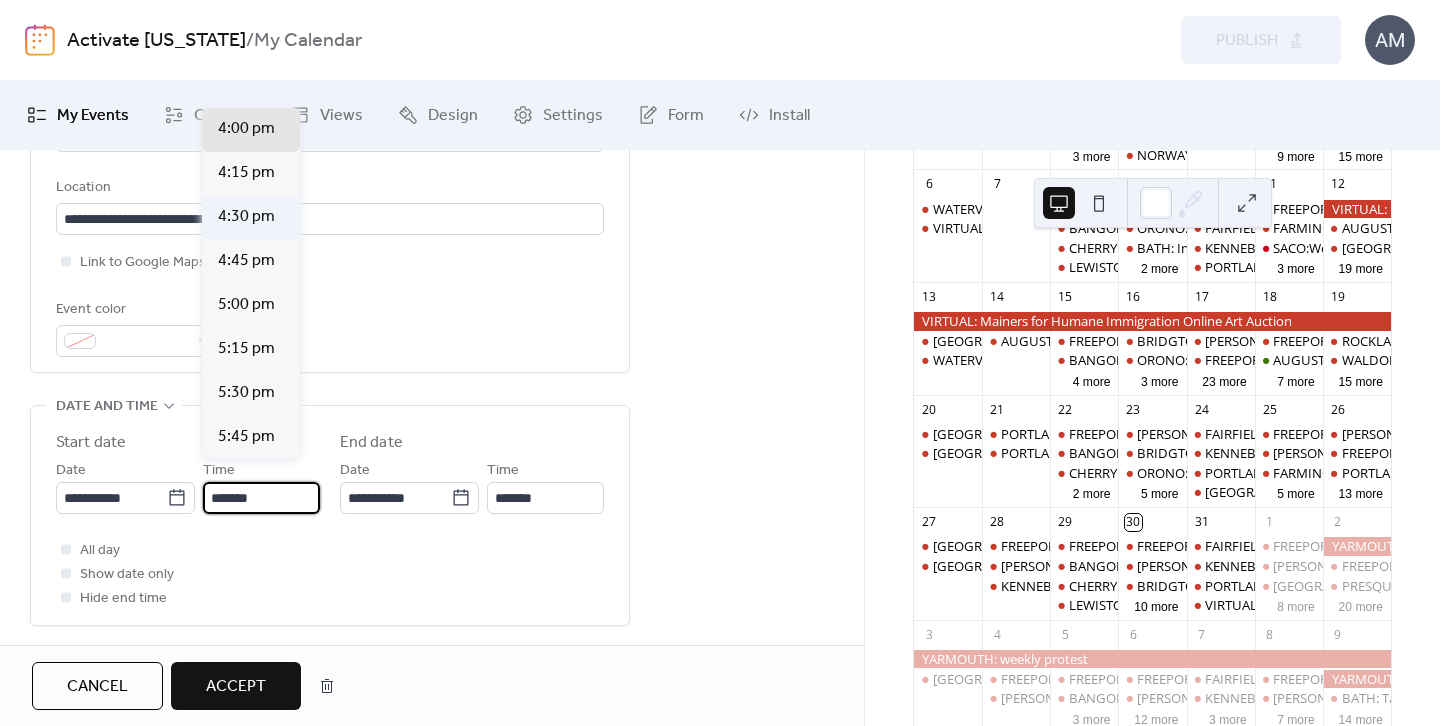 type on "*******" 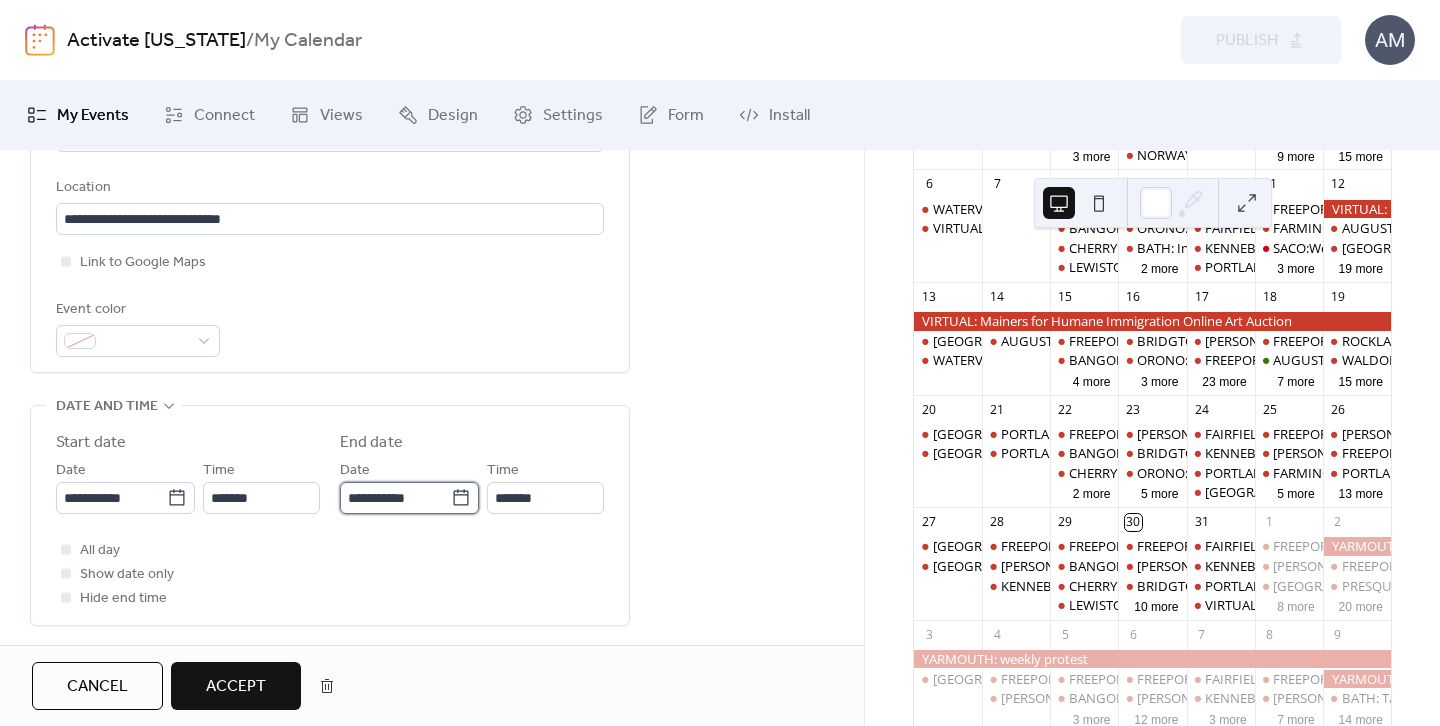 click on "**********" at bounding box center [395, 498] 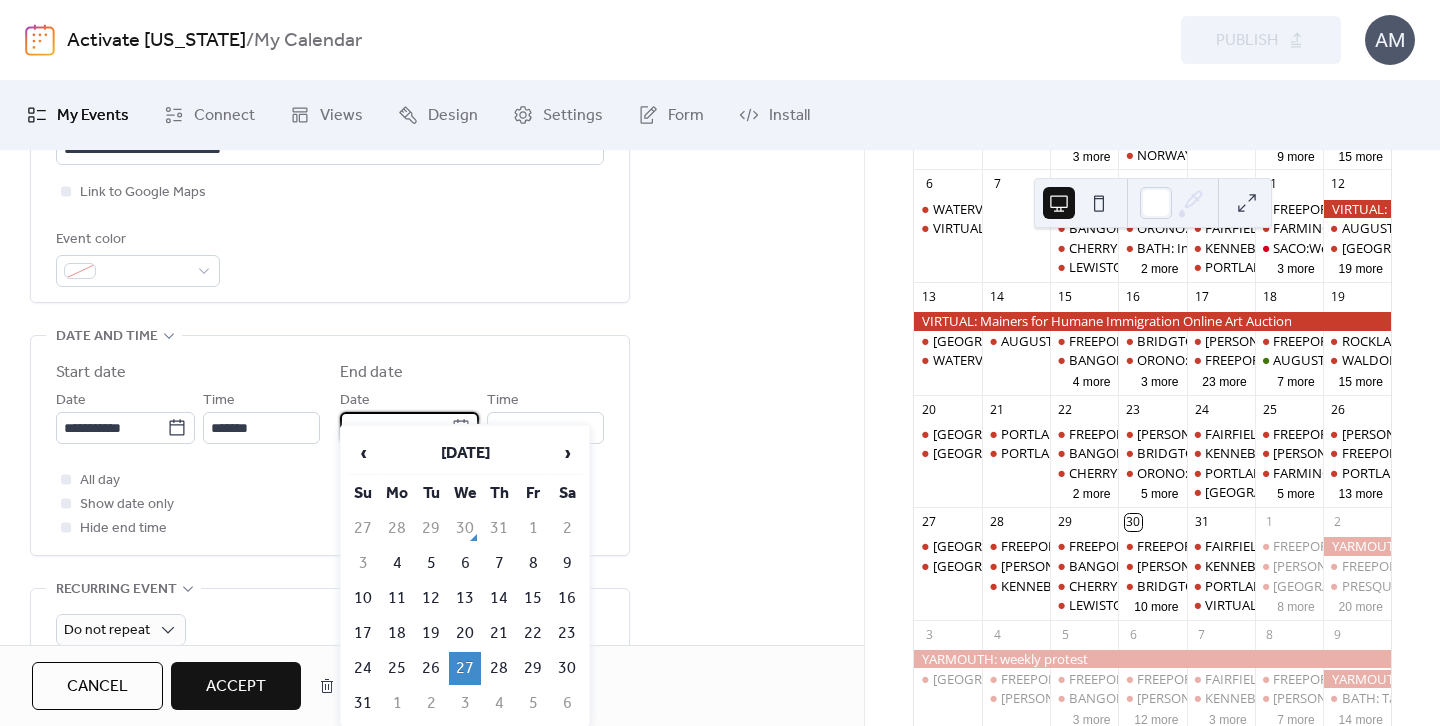 scroll, scrollTop: 564, scrollLeft: 0, axis: vertical 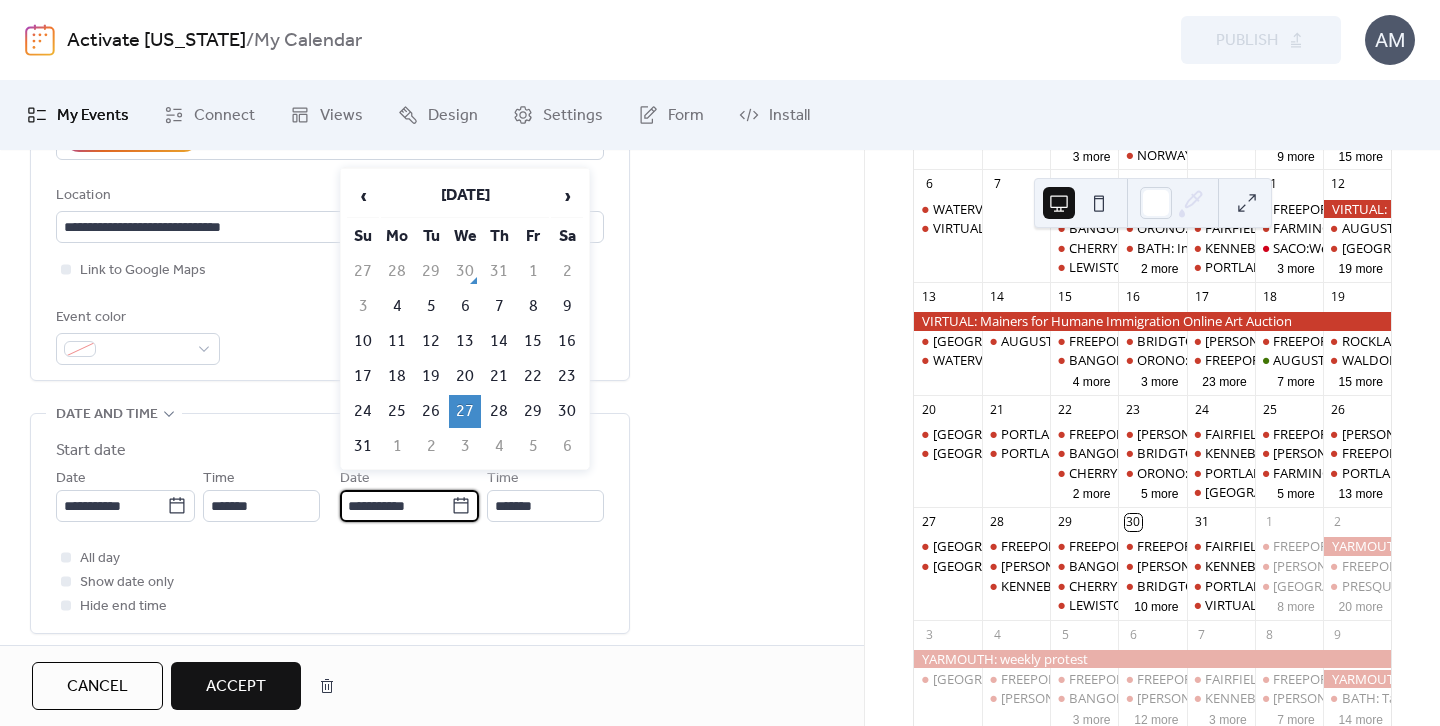 click on "All day Show date only Hide end time" at bounding box center [330, 582] 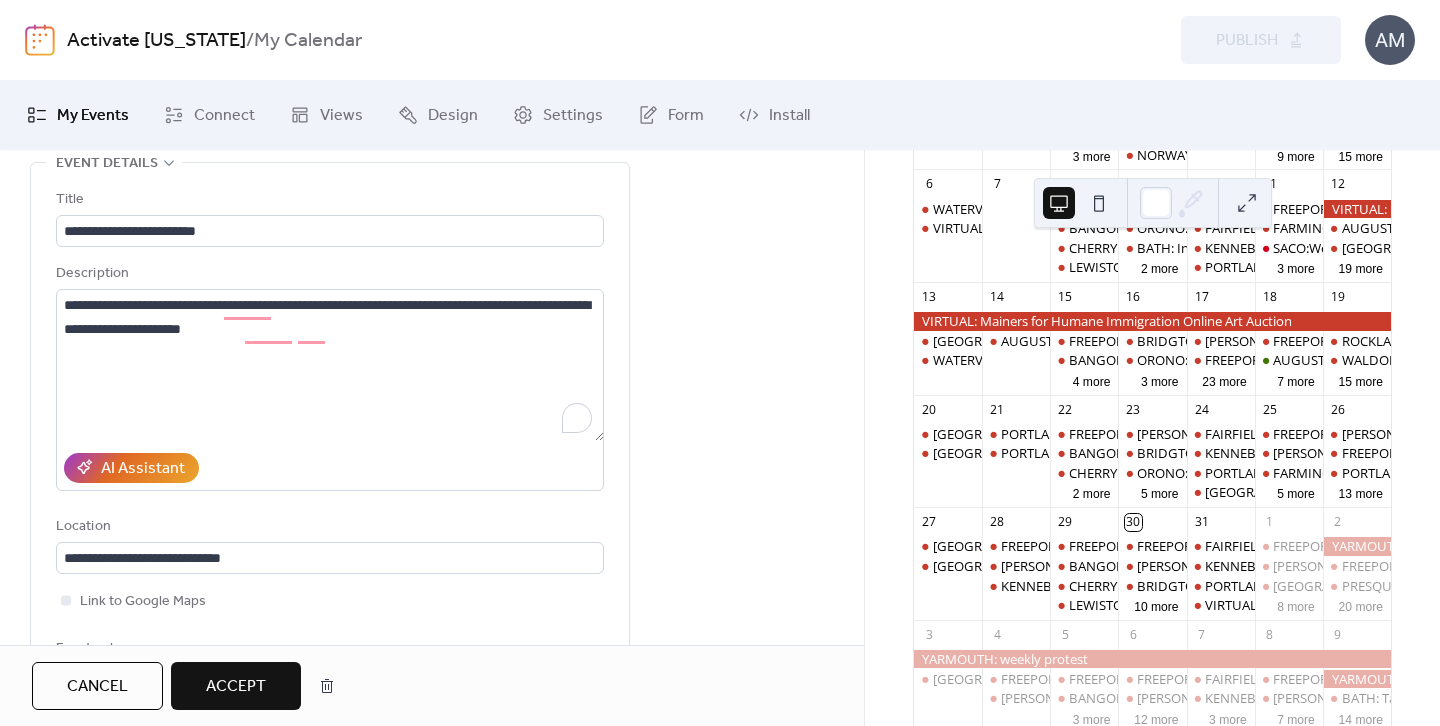 scroll, scrollTop: 581, scrollLeft: 0, axis: vertical 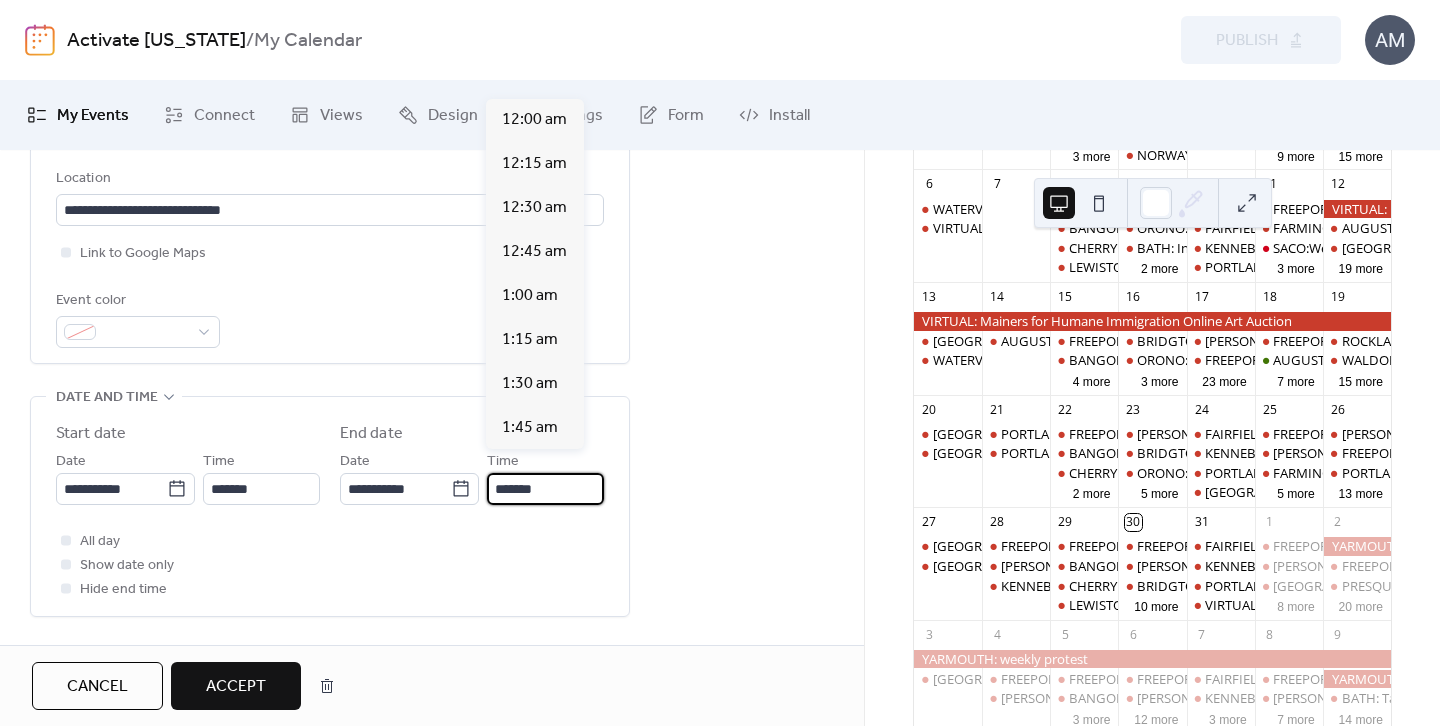 click on "*******" at bounding box center (545, 489) 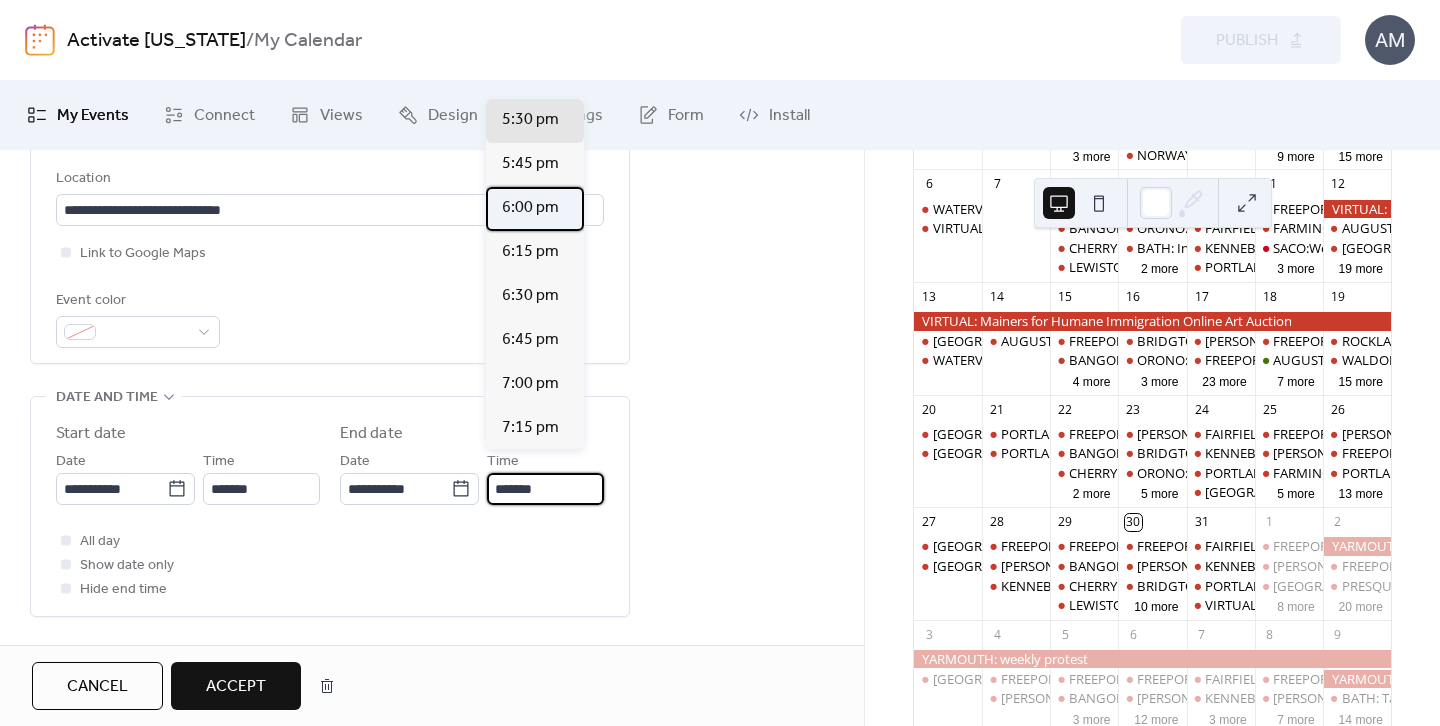 click on "6:00 pm" at bounding box center (530, 208) 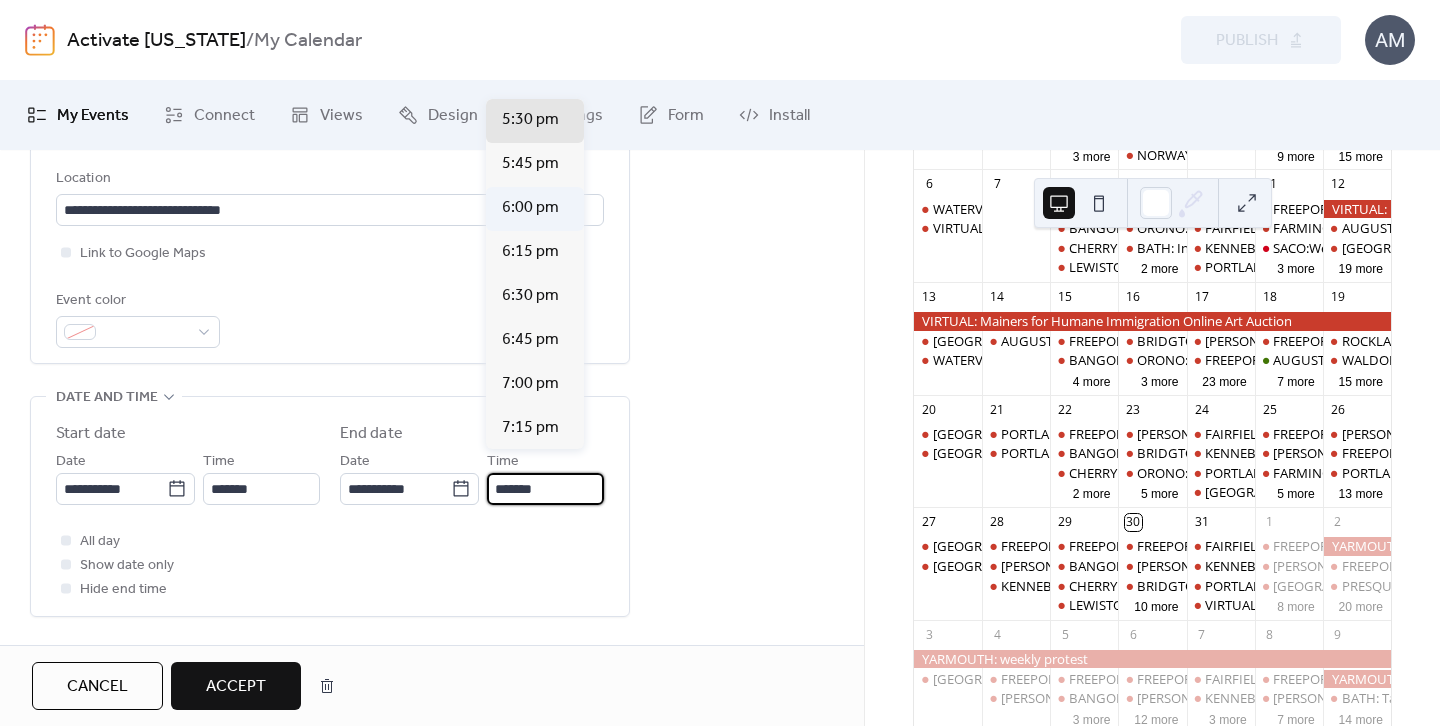 type on "*******" 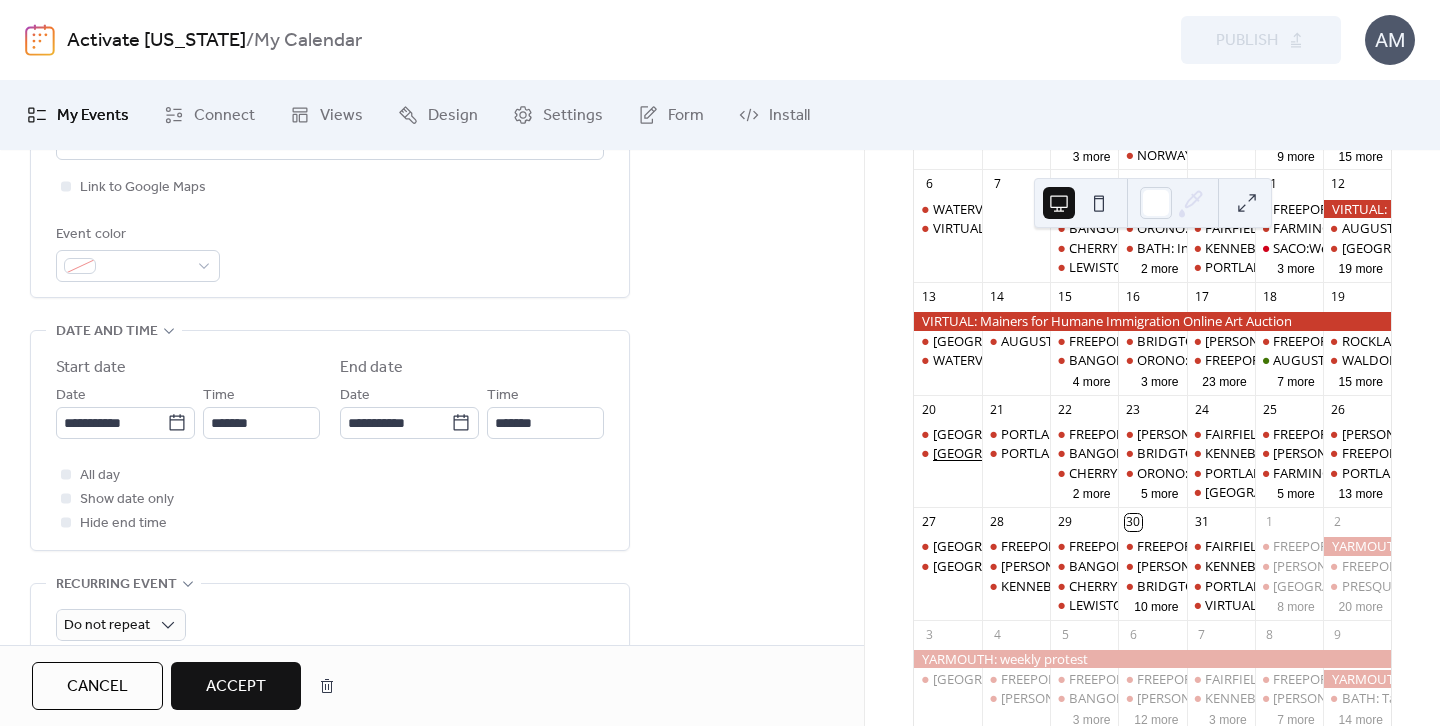 scroll, scrollTop: 650, scrollLeft: 0, axis: vertical 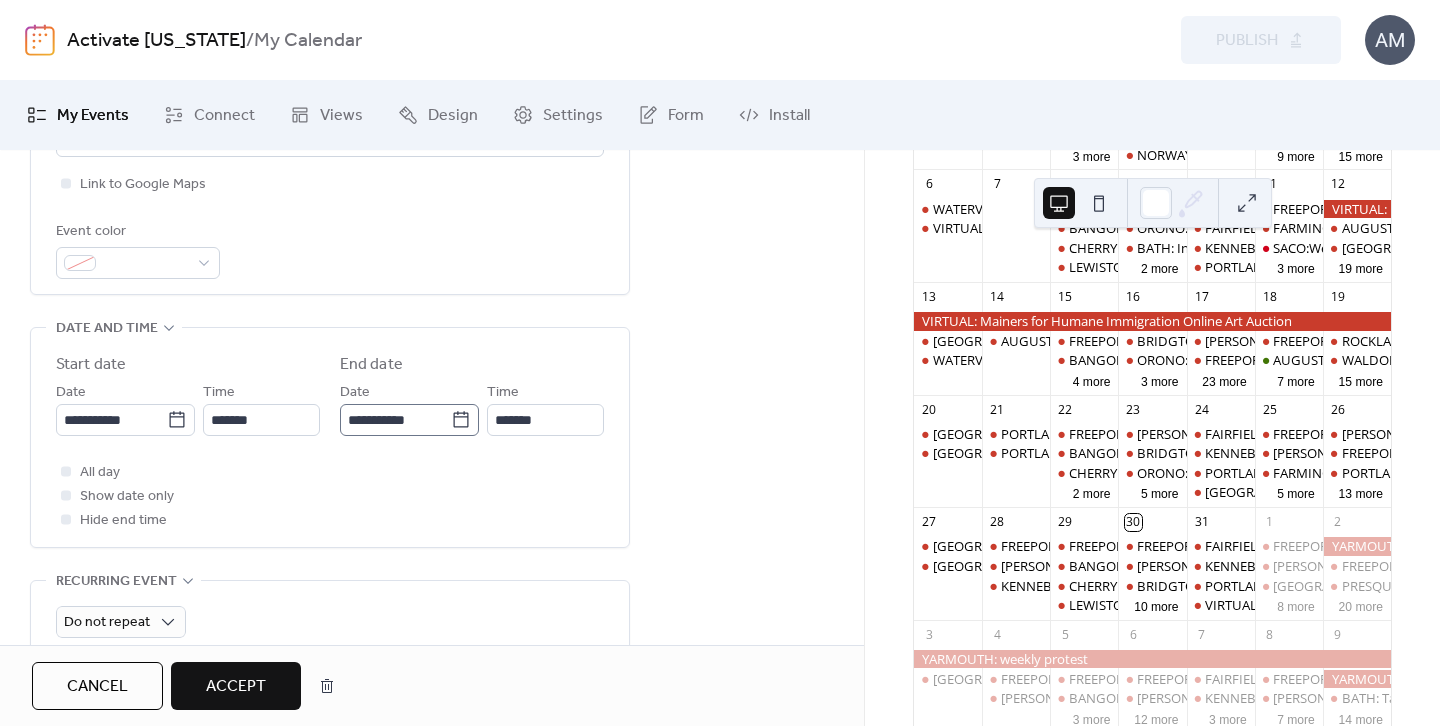 click 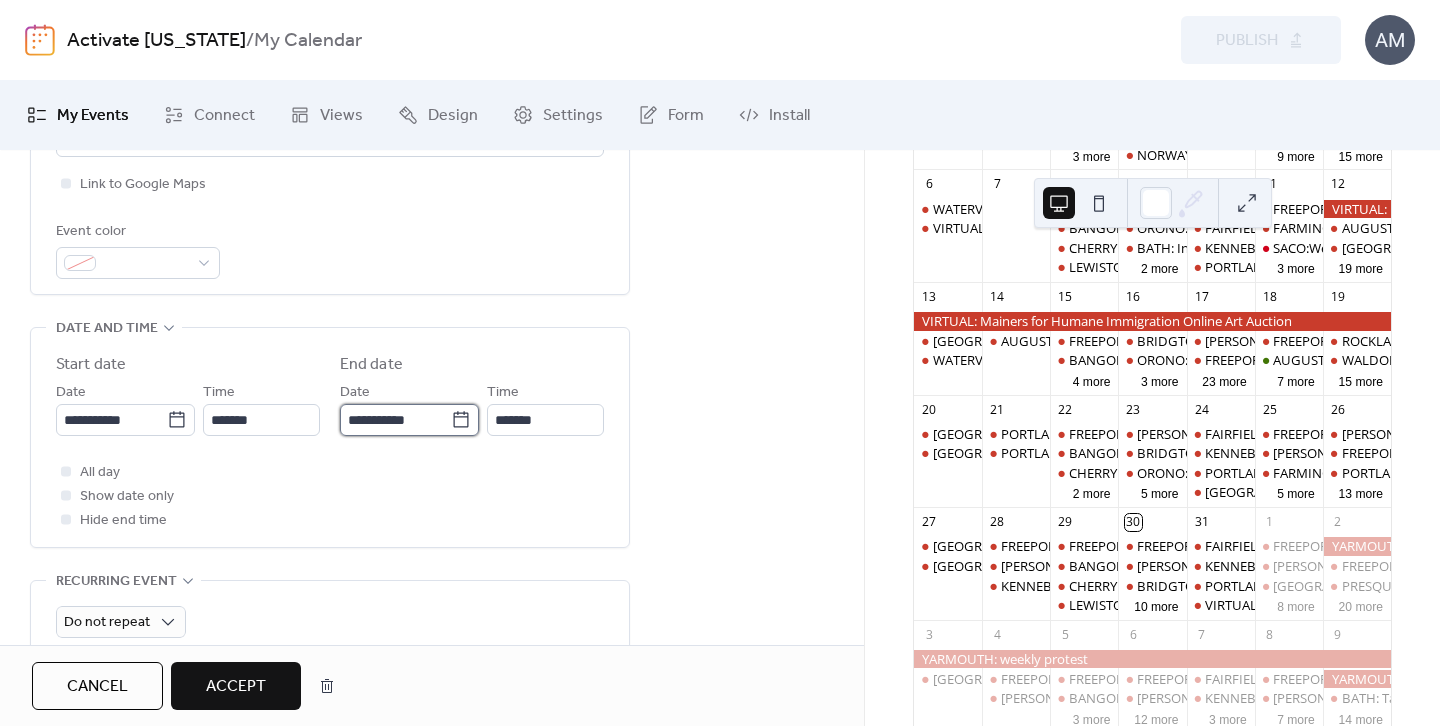 click on "**********" at bounding box center [395, 420] 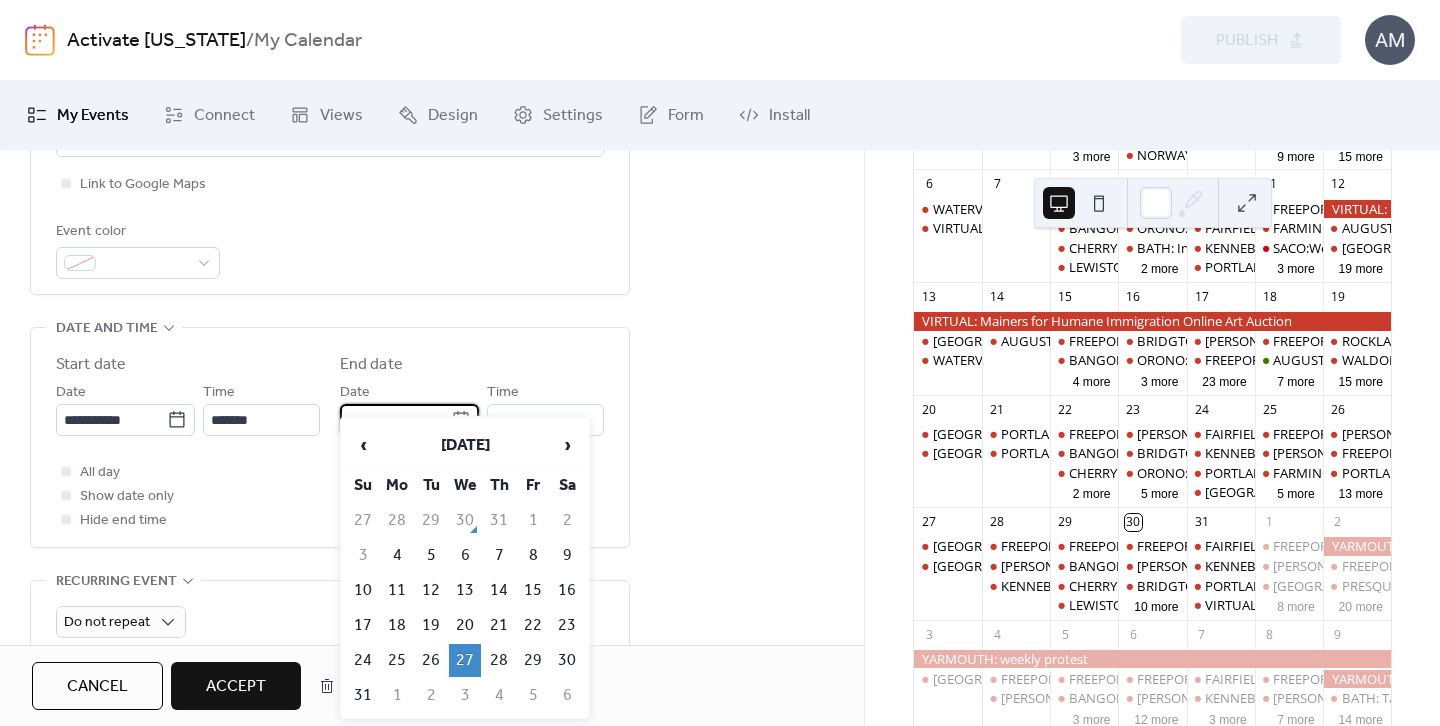 click 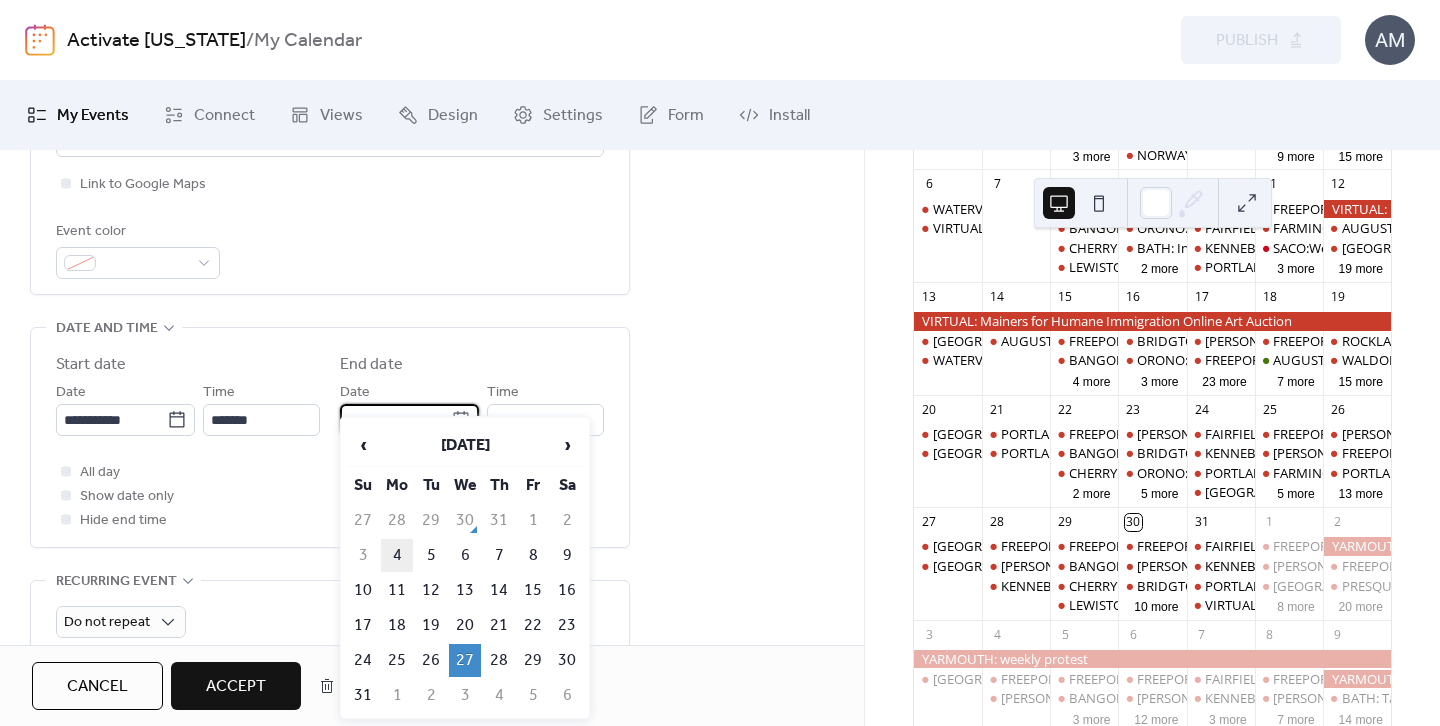 click on "4" at bounding box center [397, 555] 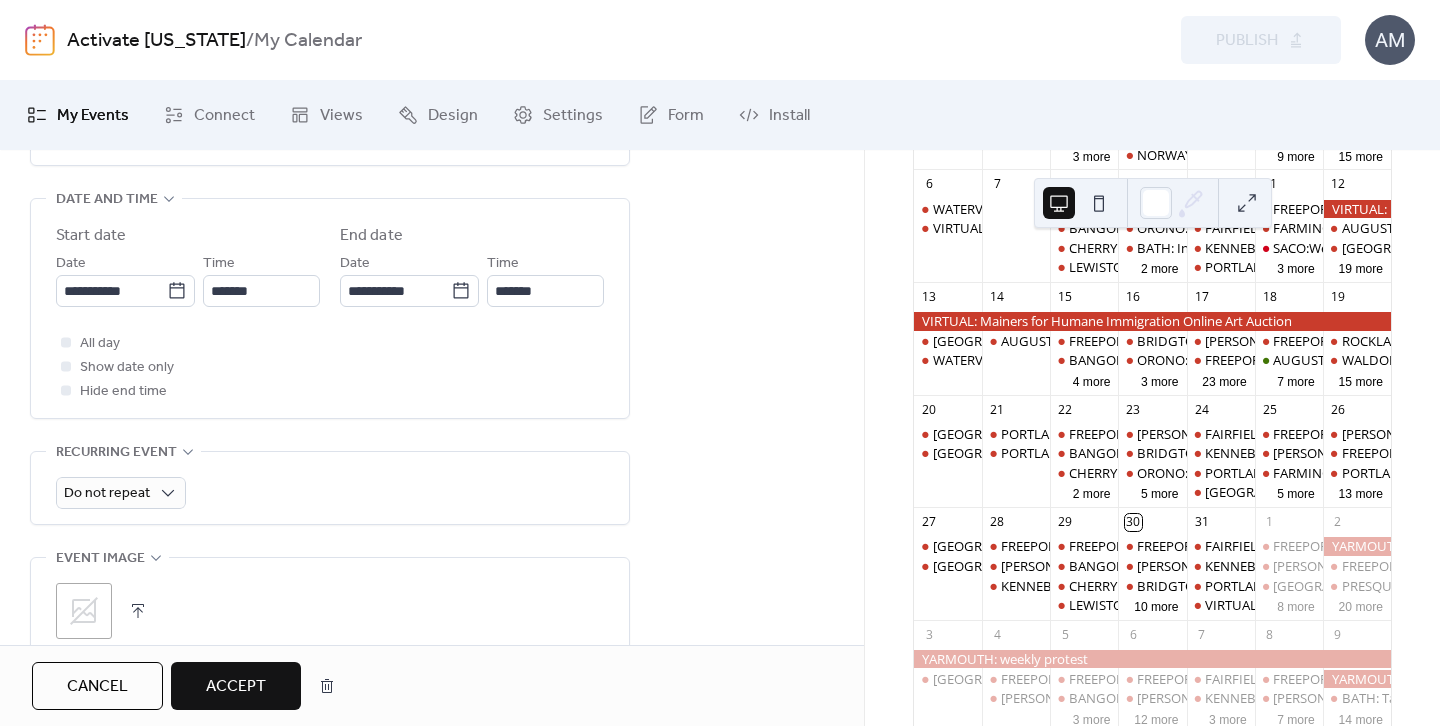 scroll, scrollTop: 735, scrollLeft: 0, axis: vertical 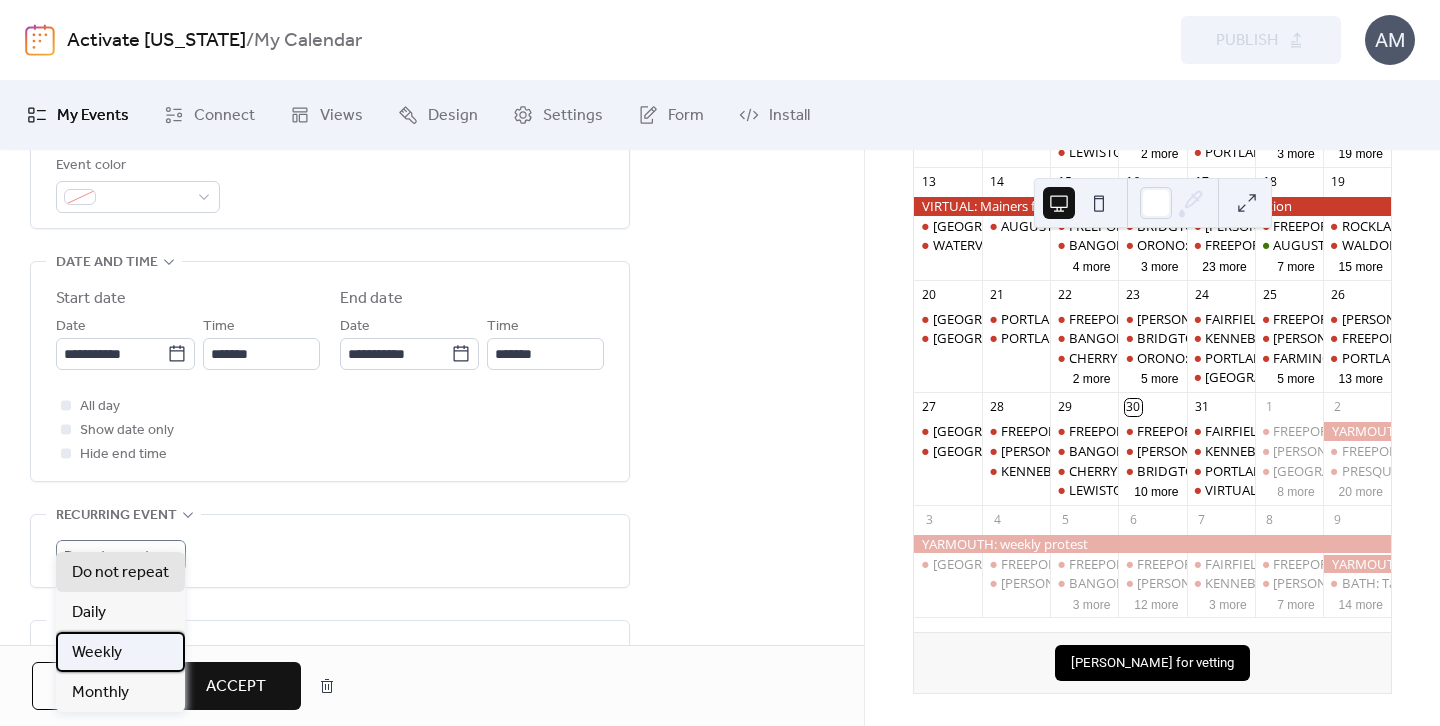 click on "Weekly" at bounding box center (97, 653) 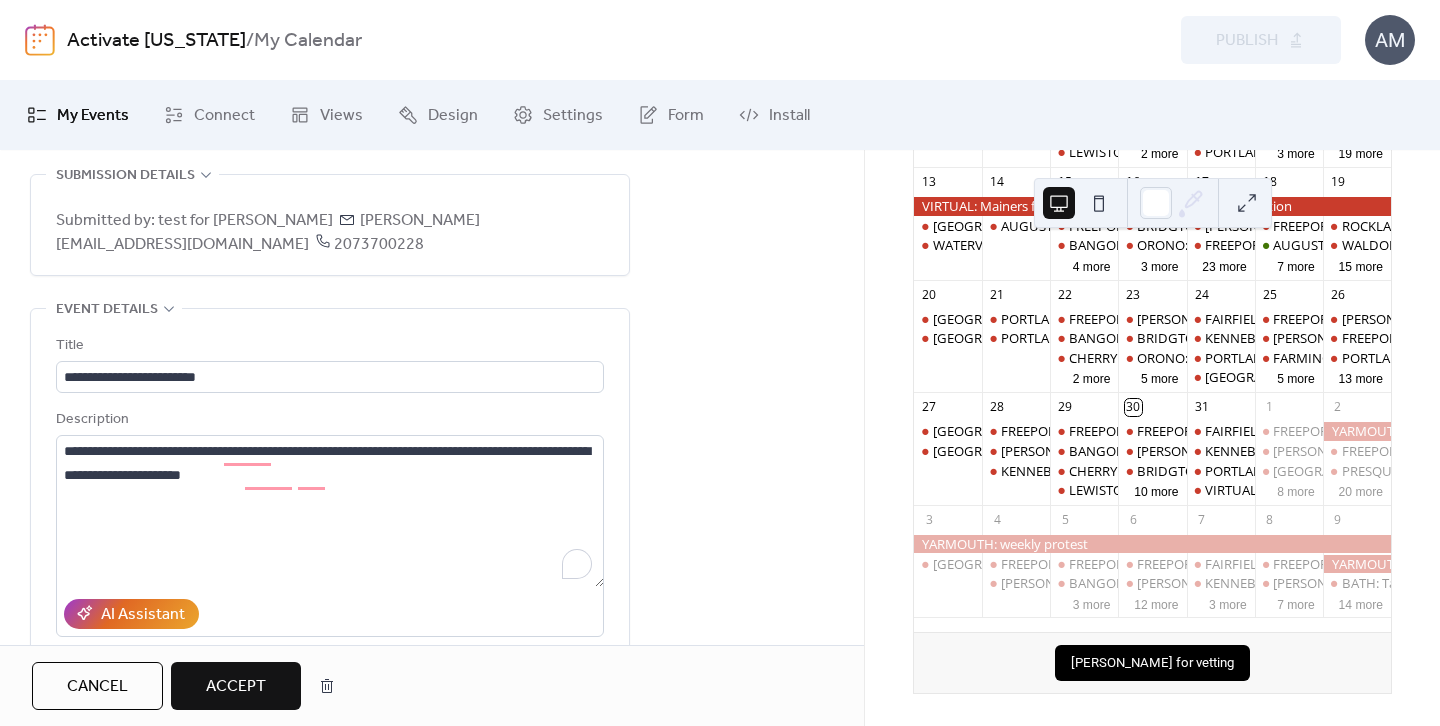 scroll, scrollTop: 895, scrollLeft: 0, axis: vertical 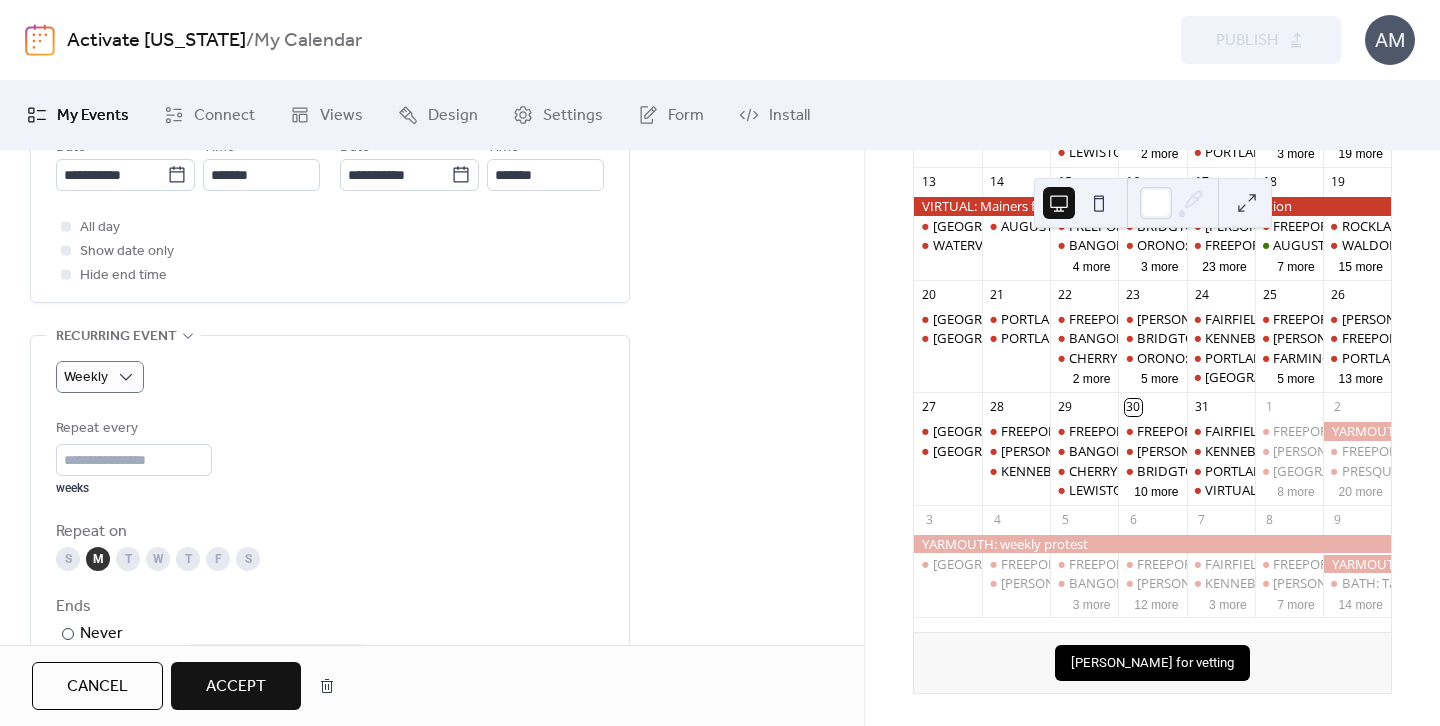 click on "F" at bounding box center (218, 559) 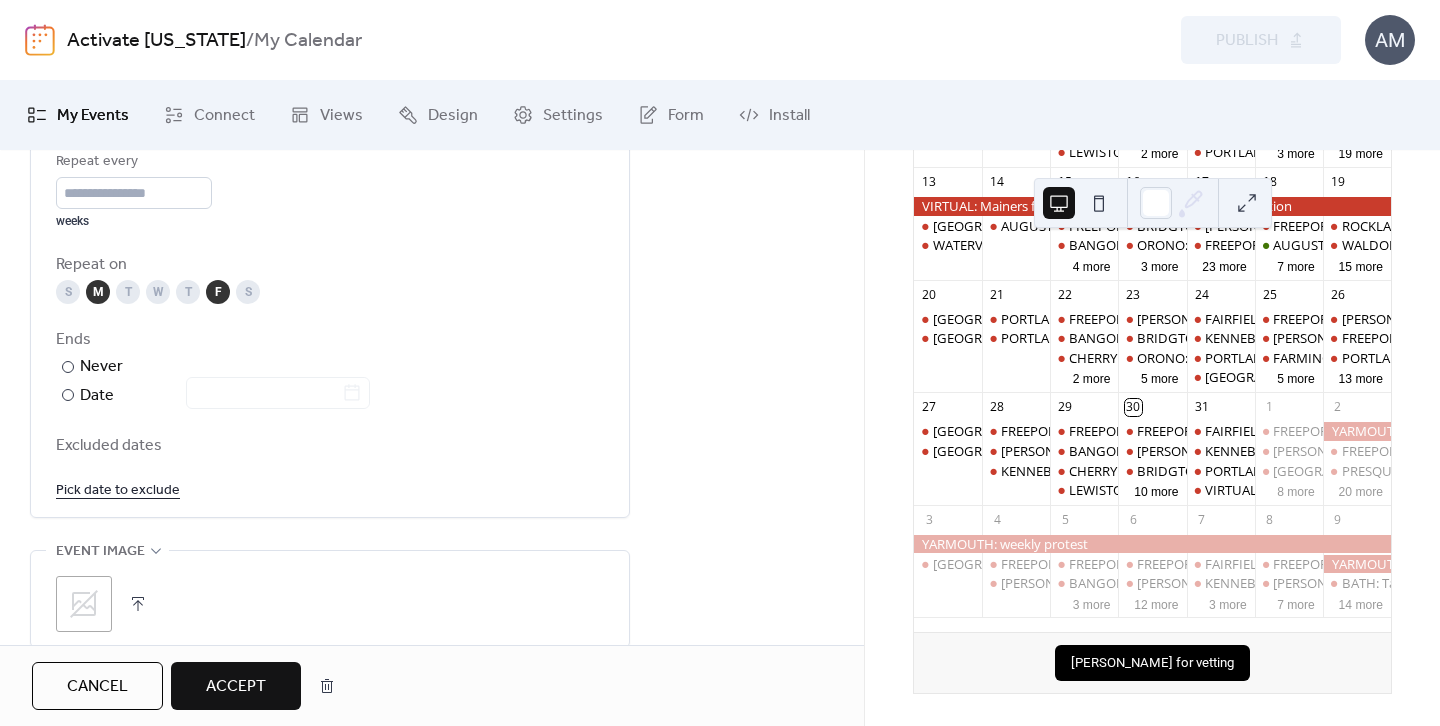 scroll, scrollTop: 1386, scrollLeft: 0, axis: vertical 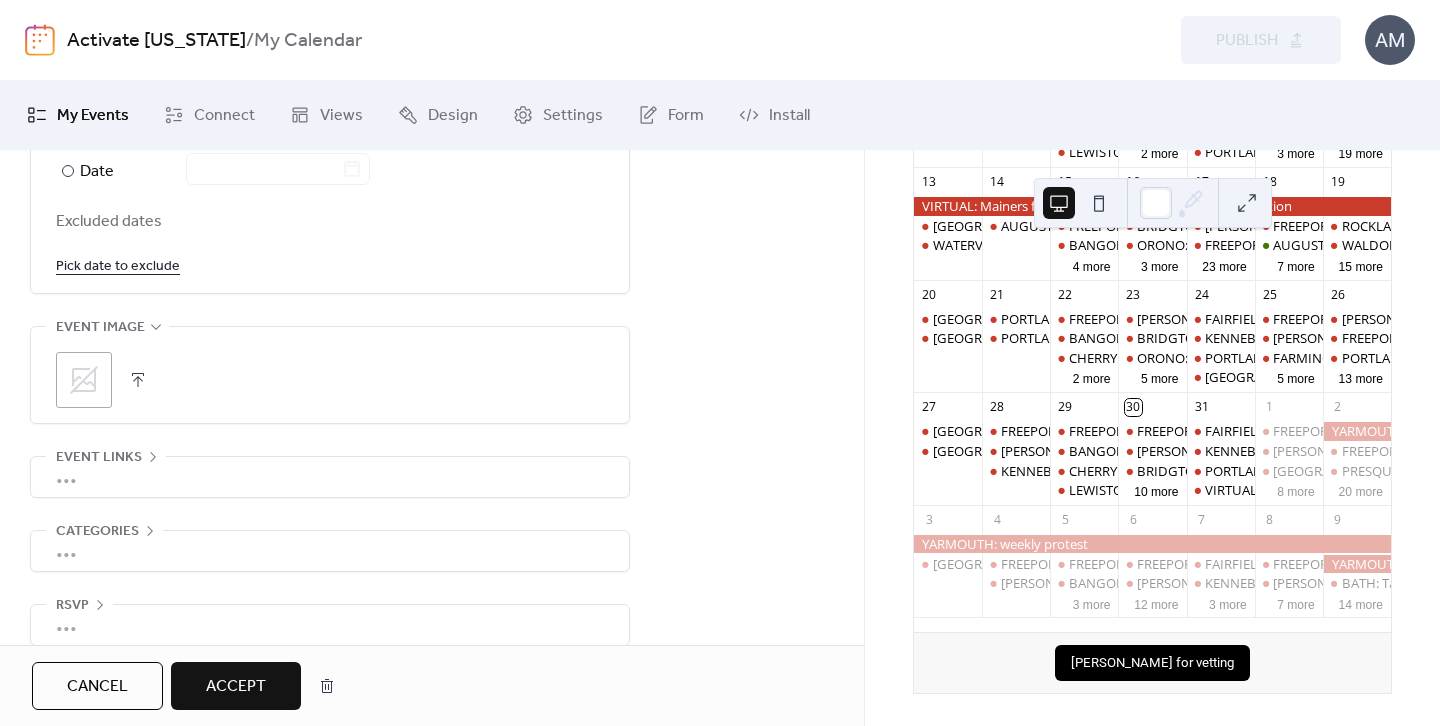 click on "Accept" at bounding box center [236, 687] 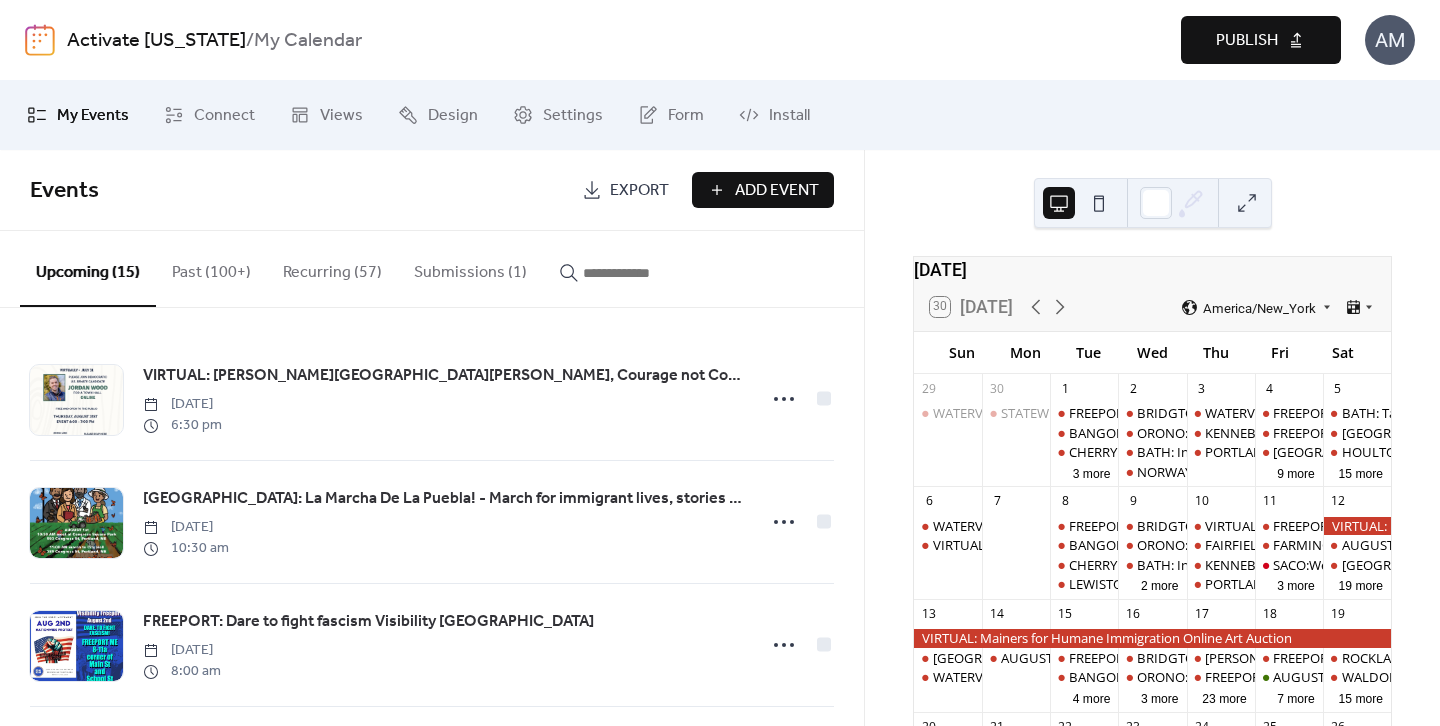 scroll, scrollTop: 29, scrollLeft: 0, axis: vertical 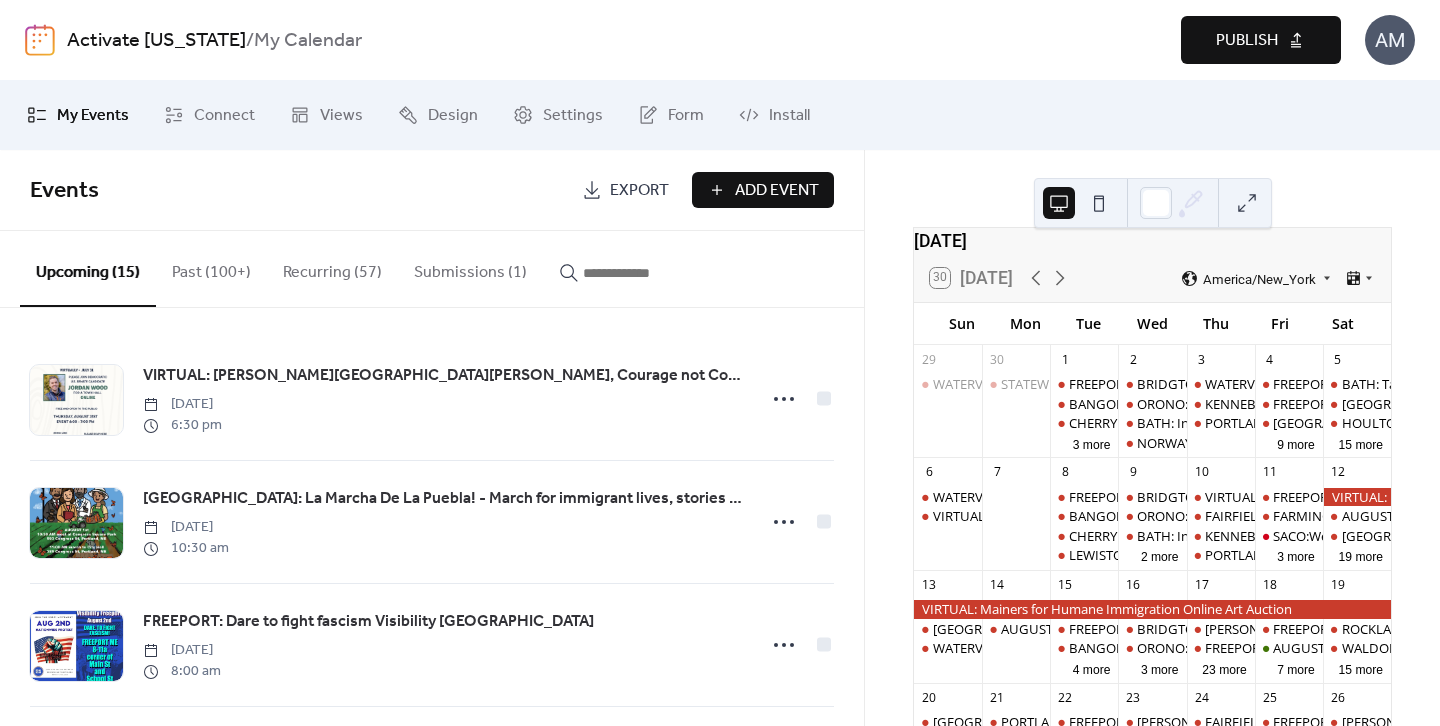 click on "Publish" at bounding box center [1247, 41] 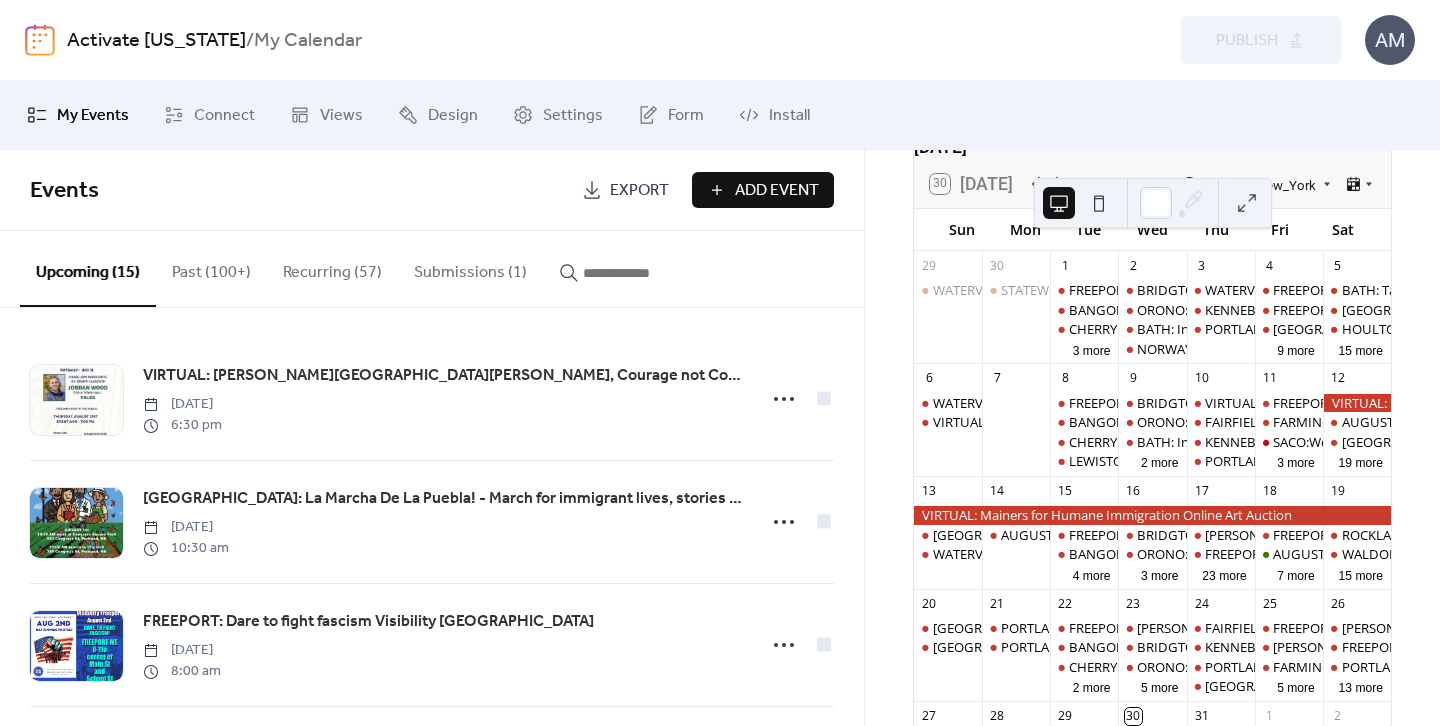 scroll, scrollTop: 144, scrollLeft: 0, axis: vertical 